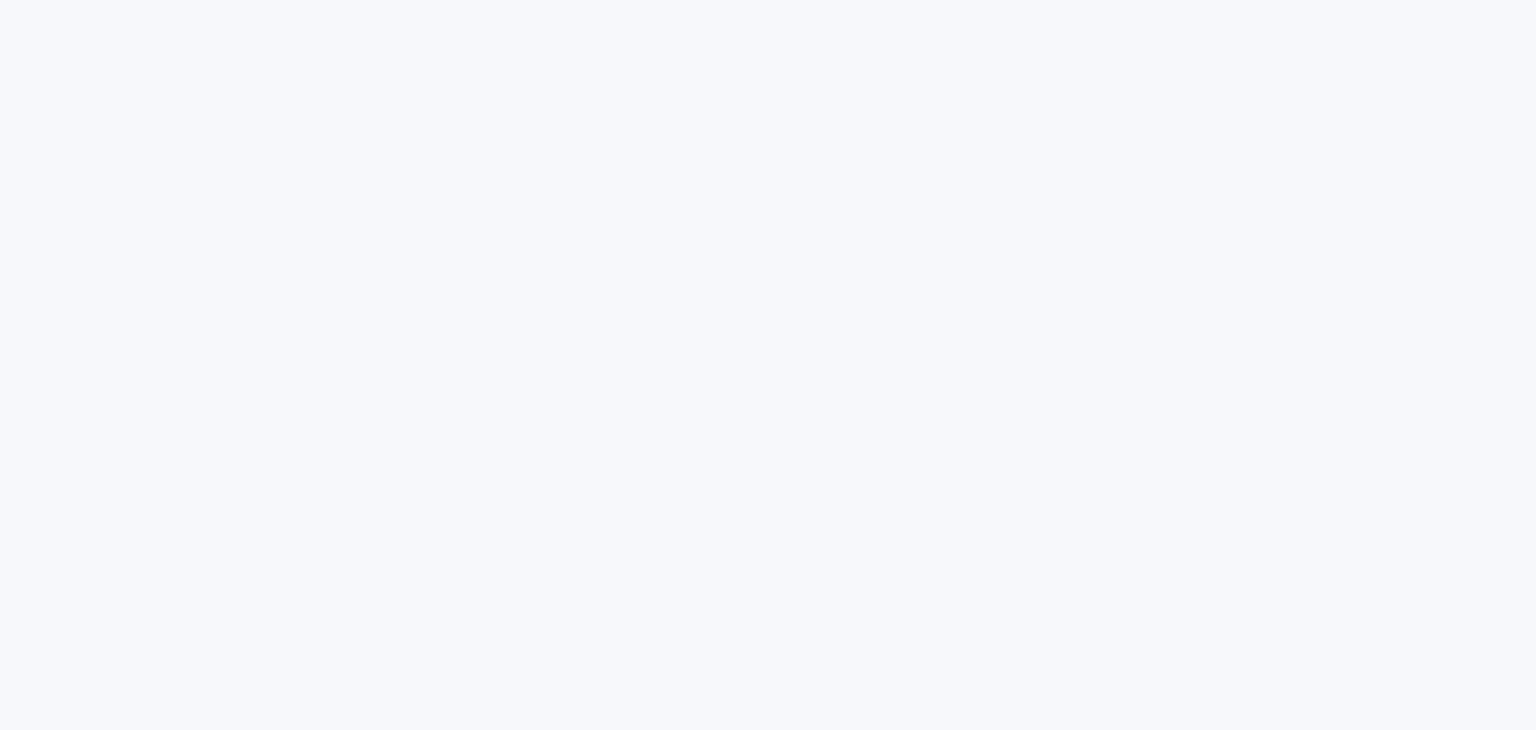 scroll, scrollTop: 0, scrollLeft: 0, axis: both 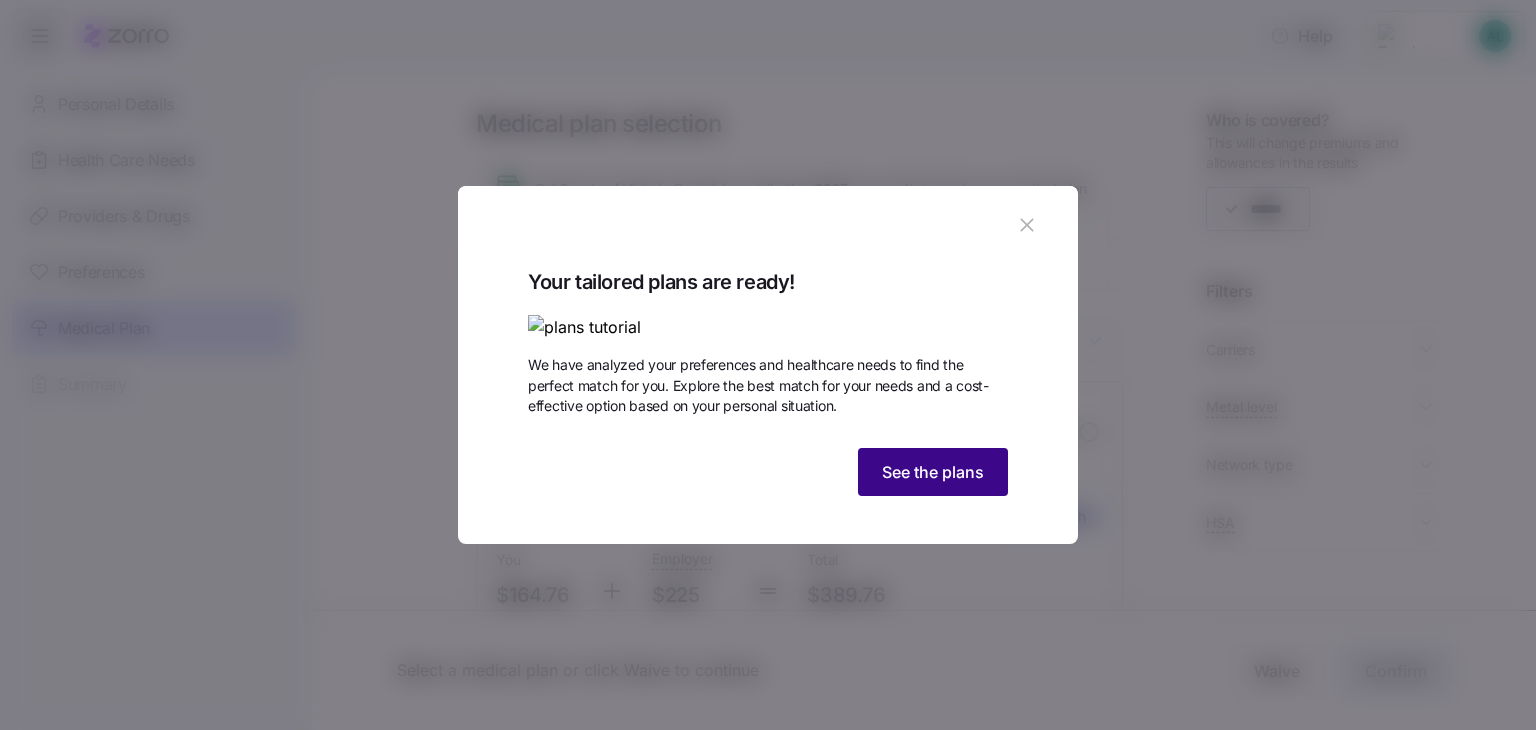 click on "See the plans" at bounding box center (933, 472) 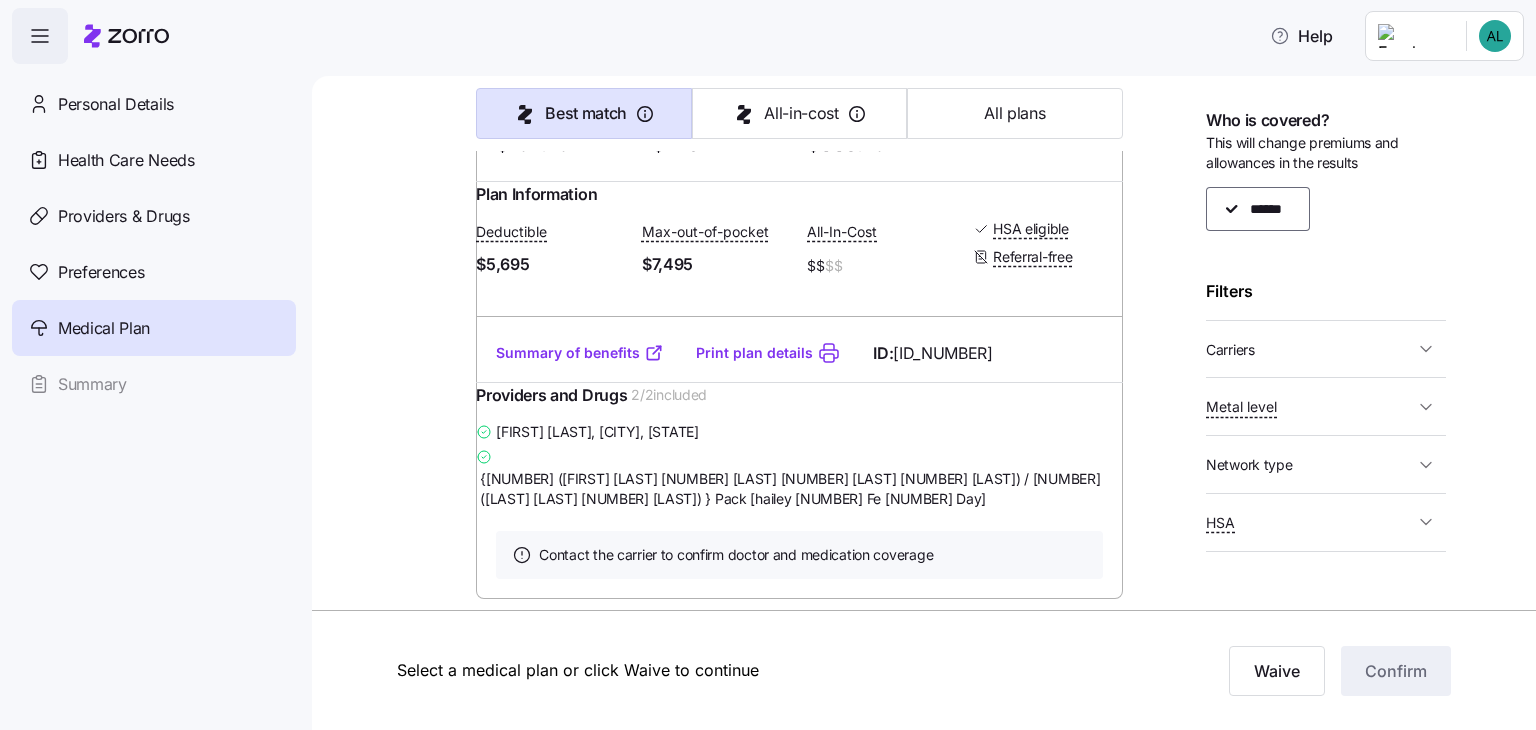 scroll, scrollTop: 551, scrollLeft: 0, axis: vertical 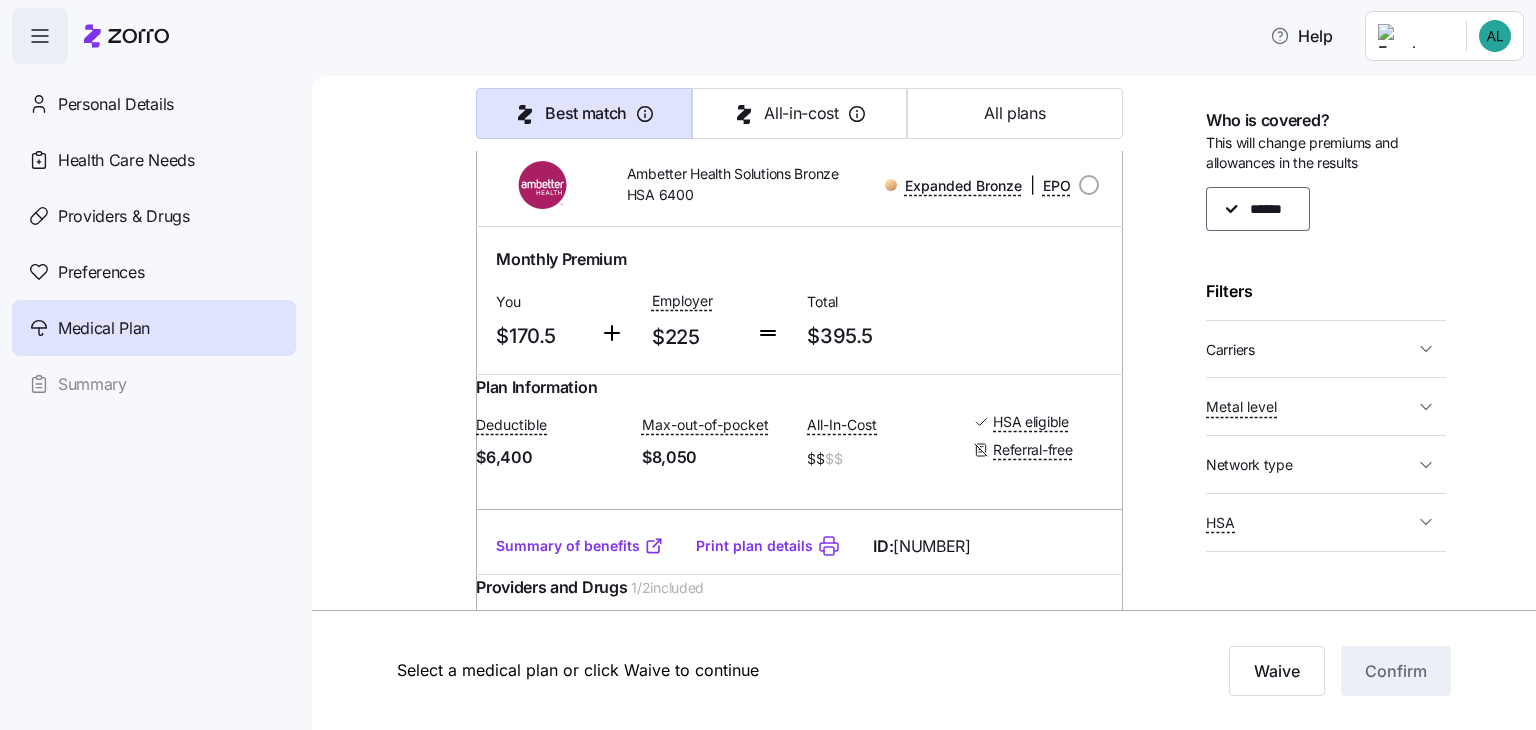 drag, startPoint x: 764, startPoint y: 278, endPoint x: 718, endPoint y: 348, distance: 83.761566 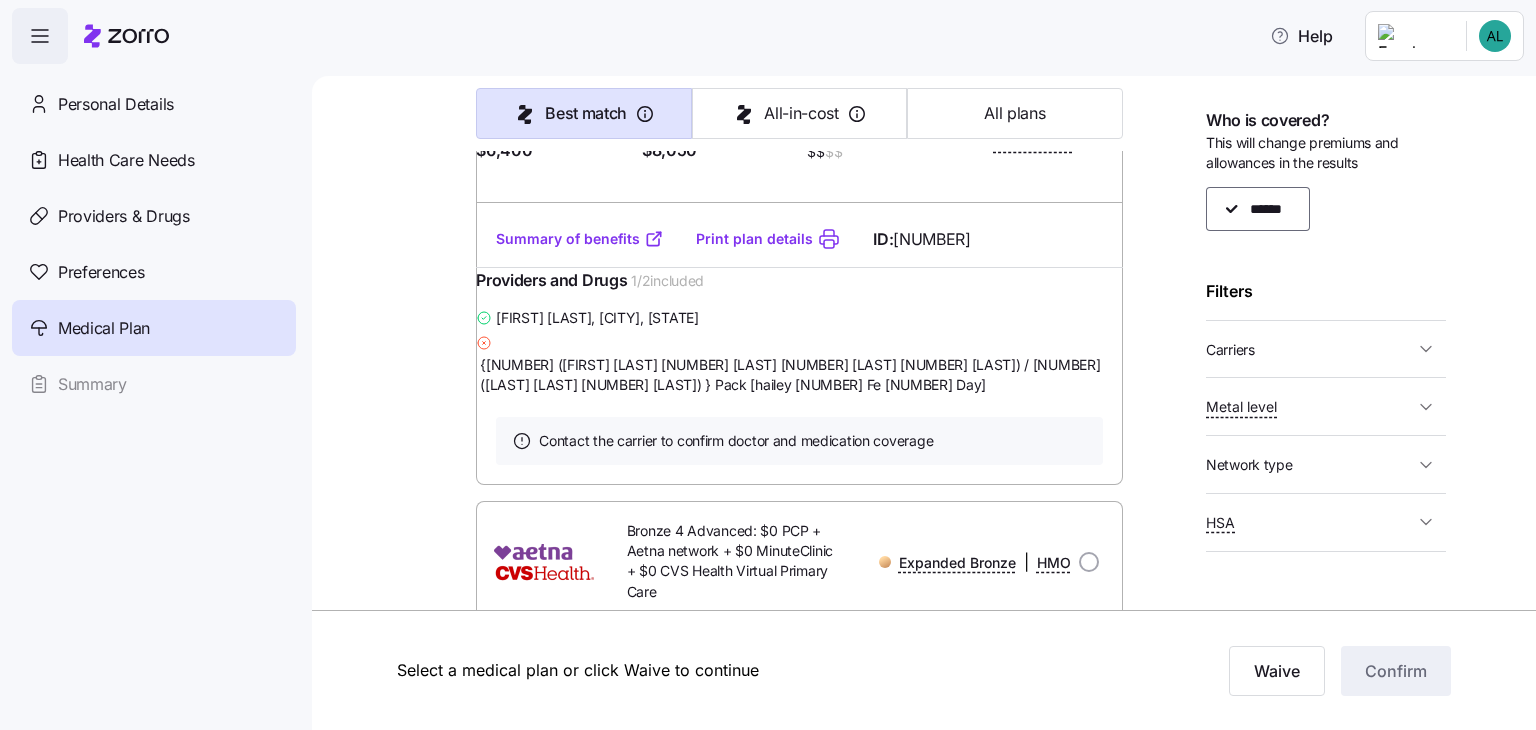 scroll, scrollTop: 9232, scrollLeft: 0, axis: vertical 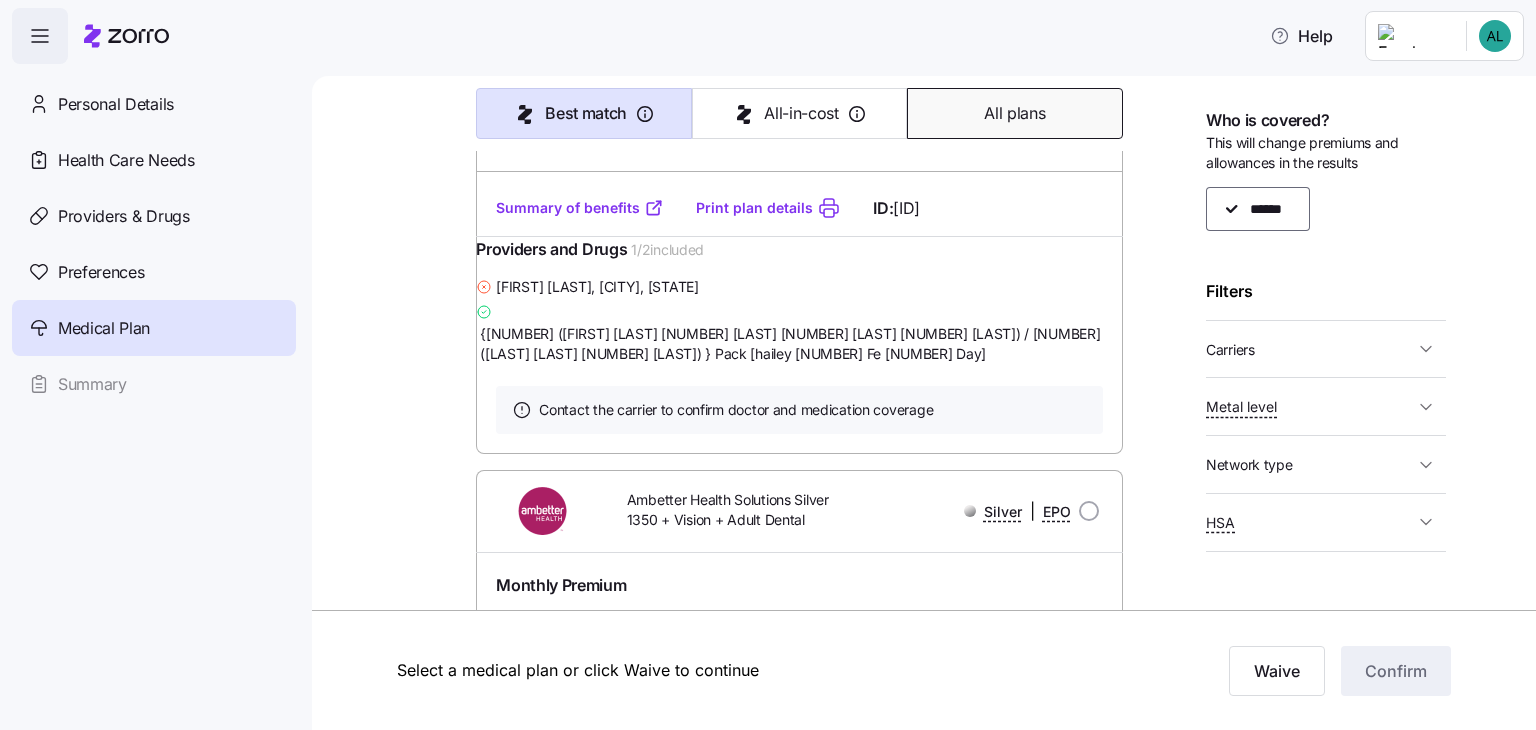 click on "All plans" at bounding box center (1014, 113) 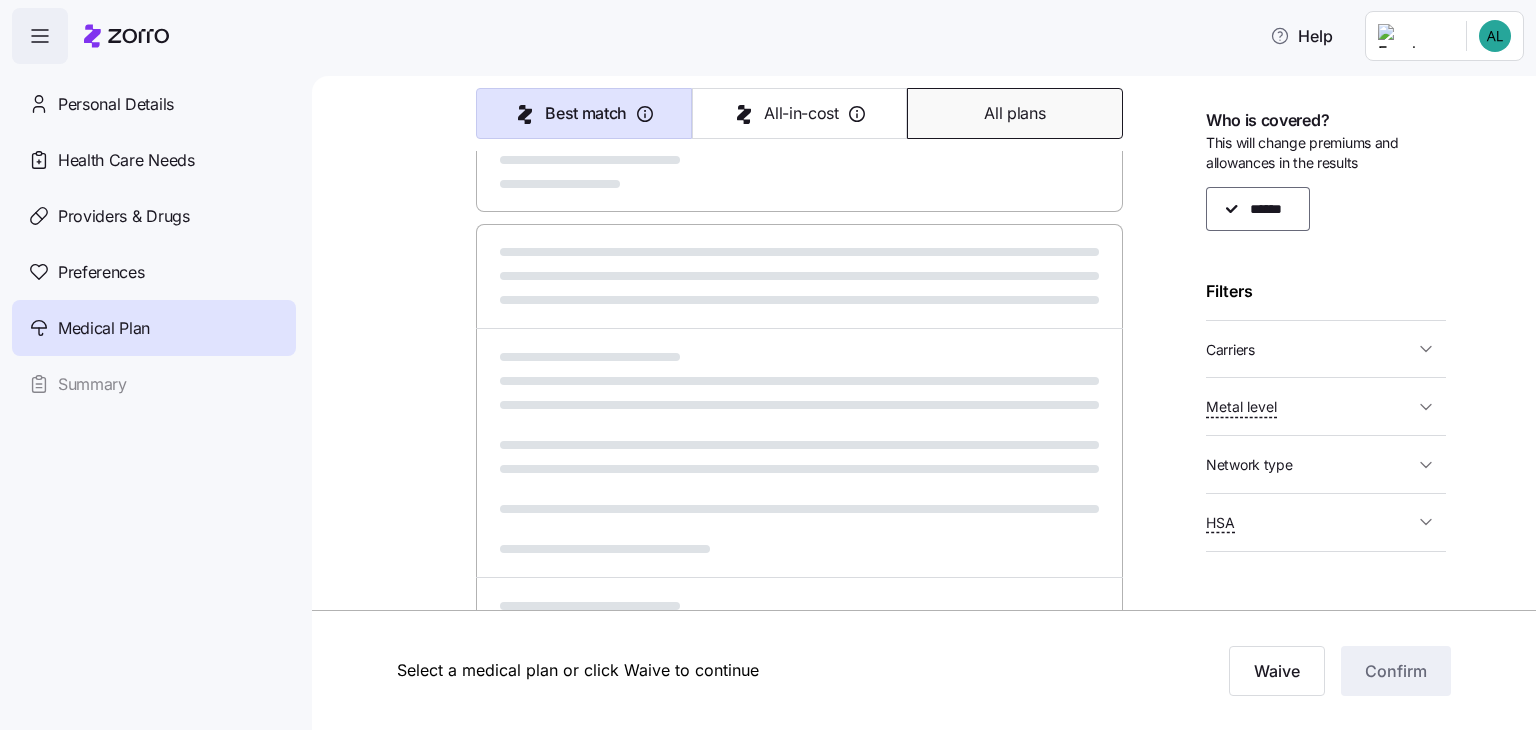 scroll, scrollTop: 1056, scrollLeft: 0, axis: vertical 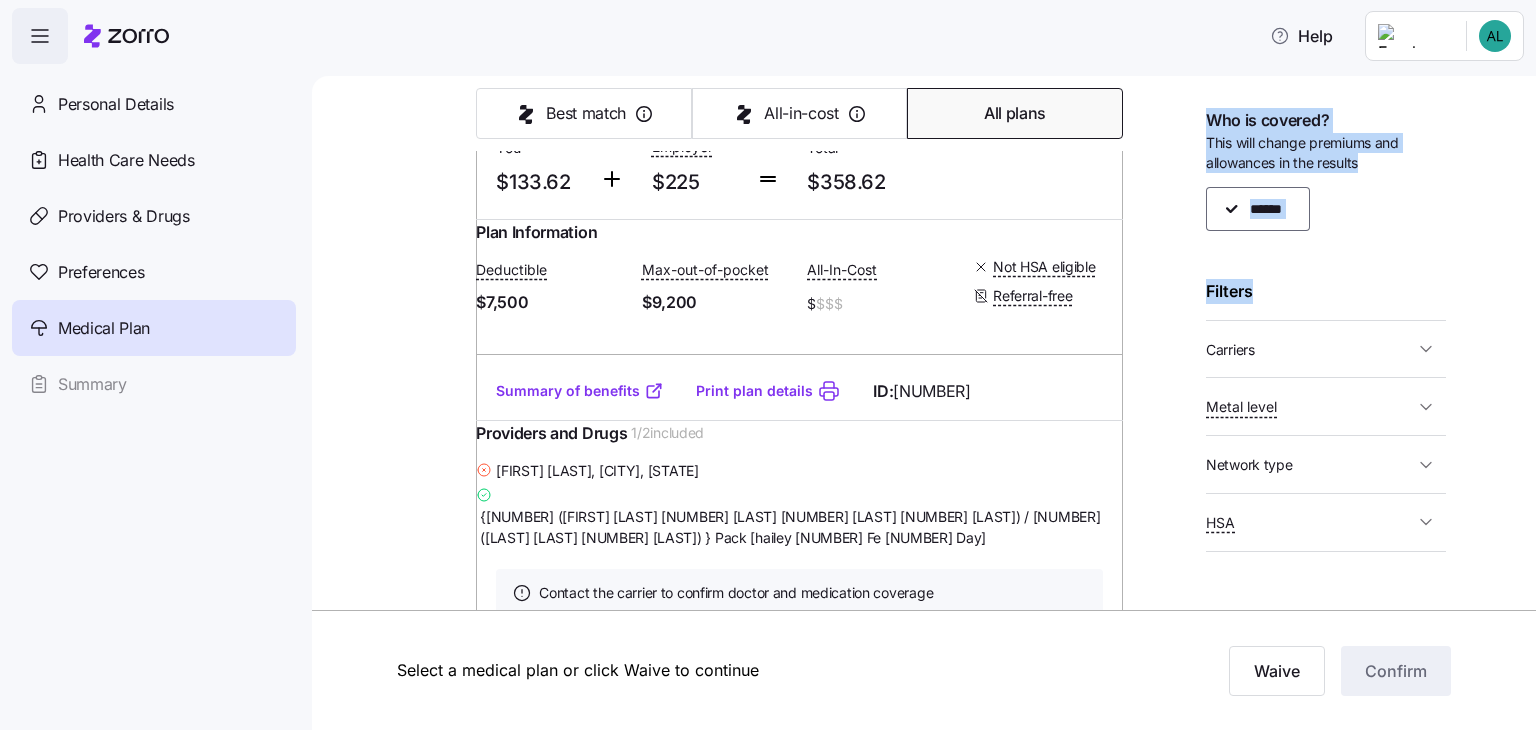 drag, startPoint x: 1459, startPoint y: 274, endPoint x: 1436, endPoint y: 272, distance: 23.086792 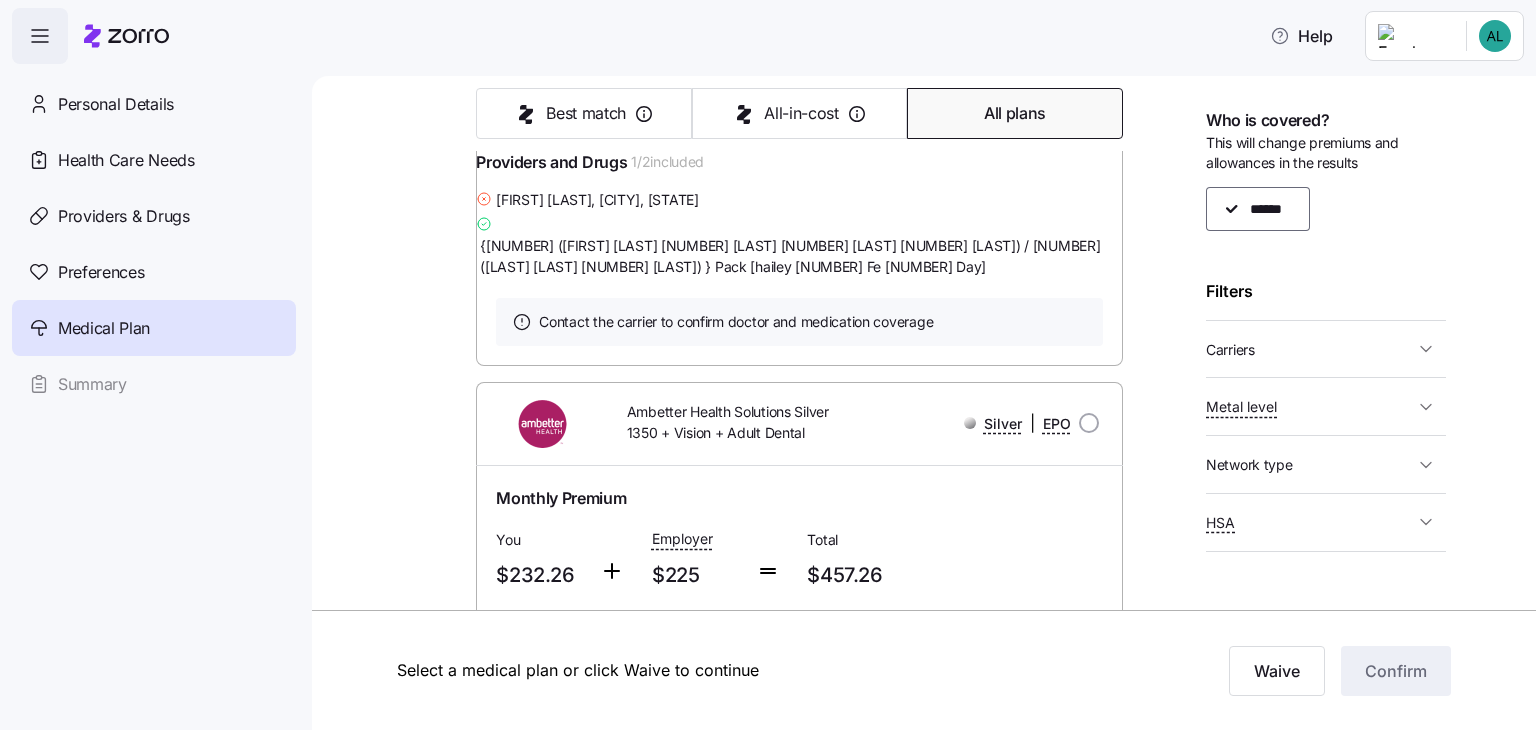 click on "Medical plan selection [COMPANY] is contributing $225 per month towards your medical plan Best match All-in-cost All plans 78 plans available Sort by Premium SoloCare Standard Exp Bronze HMO 110027-01 Expanded Bronze | HMO Monthly Premium Lowest All-In-Cost You $119.16 Employer $225 Total $344.16 Plan Information Deductible $7,500 Max-out-of-pocket $9,200 All-In-Cost $ $$$ Not HSA eligible Referral-free [FIRST] [LAST] , [DATE] , 201 [STREET] [STREET_NAME], [CITY], [STATE] [POSTAL_CODE], USA ; Who is covered: Me ; Employer contribution: up to $225 Medical Plan SoloCare Standard Exp Bronze HMO 110027-01 Expanded Bronze | HMO Summary of benefits Select Lowest All-In-Cost Premium Total Premium $344.16 After allowance $119.16 Deductible Individual: Medical $7,500 Individual: Drug 0 Family: Medical $15,000 Family: Drug 0 Max Out of Pocket Individual: Medical $9,200 Individual: Drug 0 Family: Medical $18,400 Family: Drug 0 HSA Eligible HSA Eligible No Doctor visits Primary Care Specialist 1" at bounding box center (924, 403) 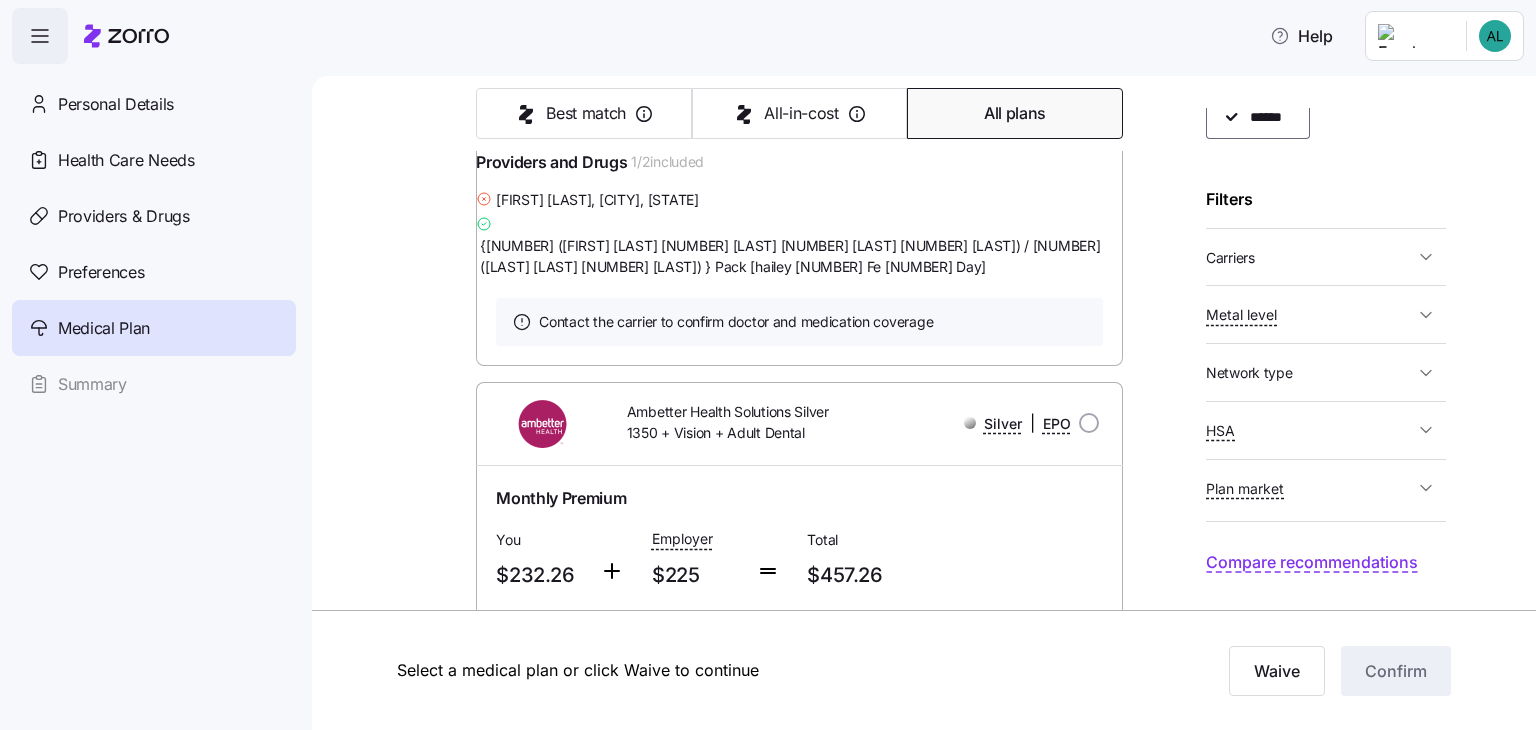 scroll, scrollTop: 0, scrollLeft: 0, axis: both 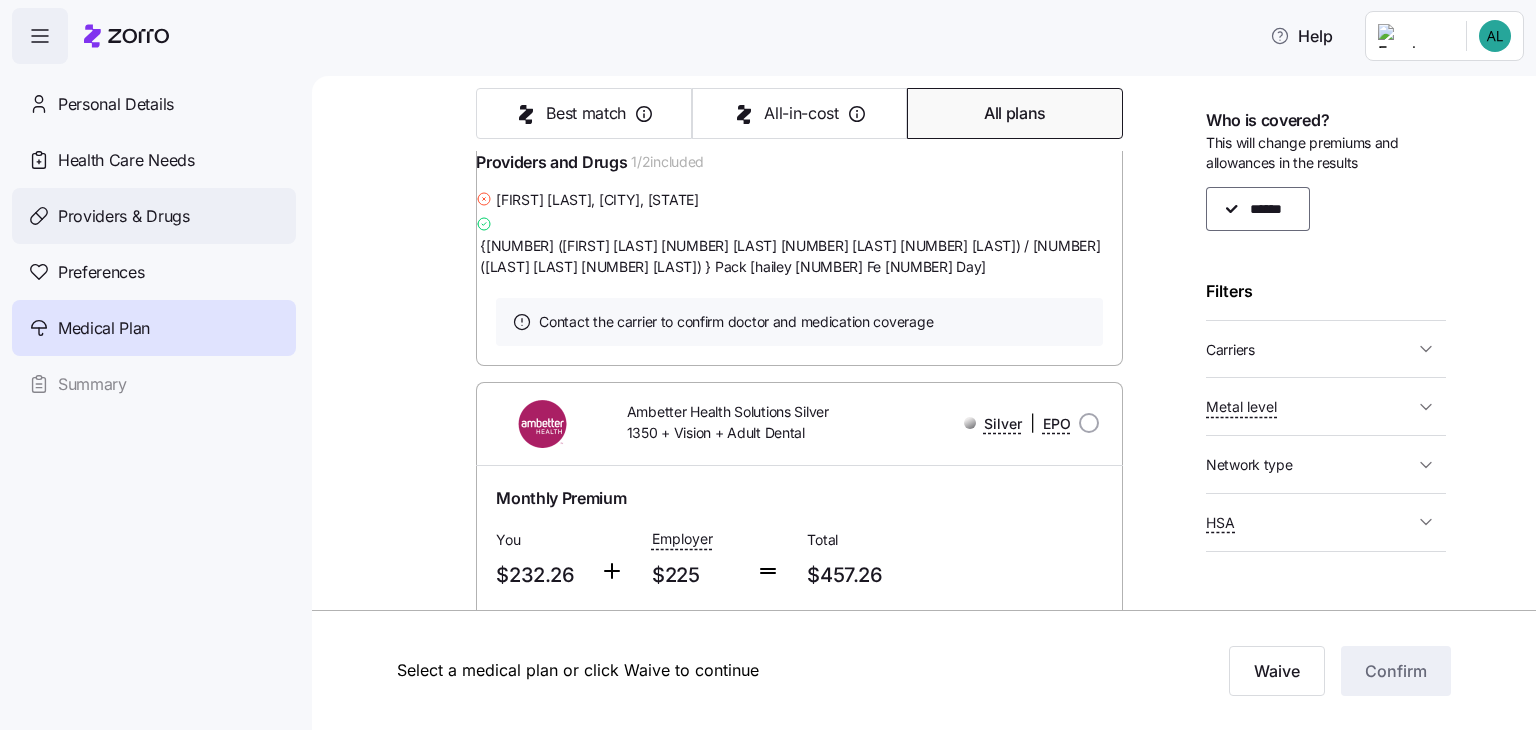 click on "Providers & Drugs" at bounding box center [154, 216] 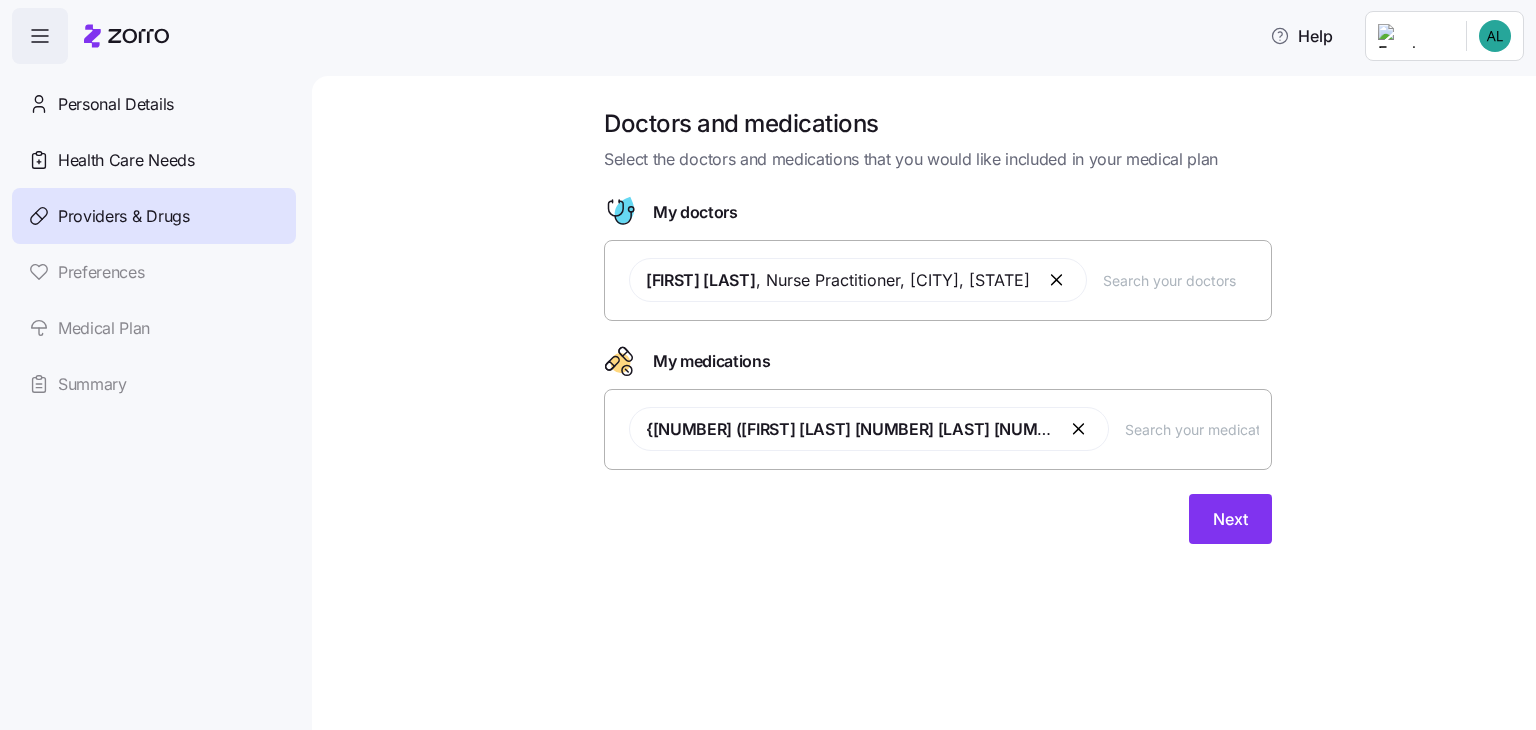 click on "My doctors" at bounding box center (695, 212) 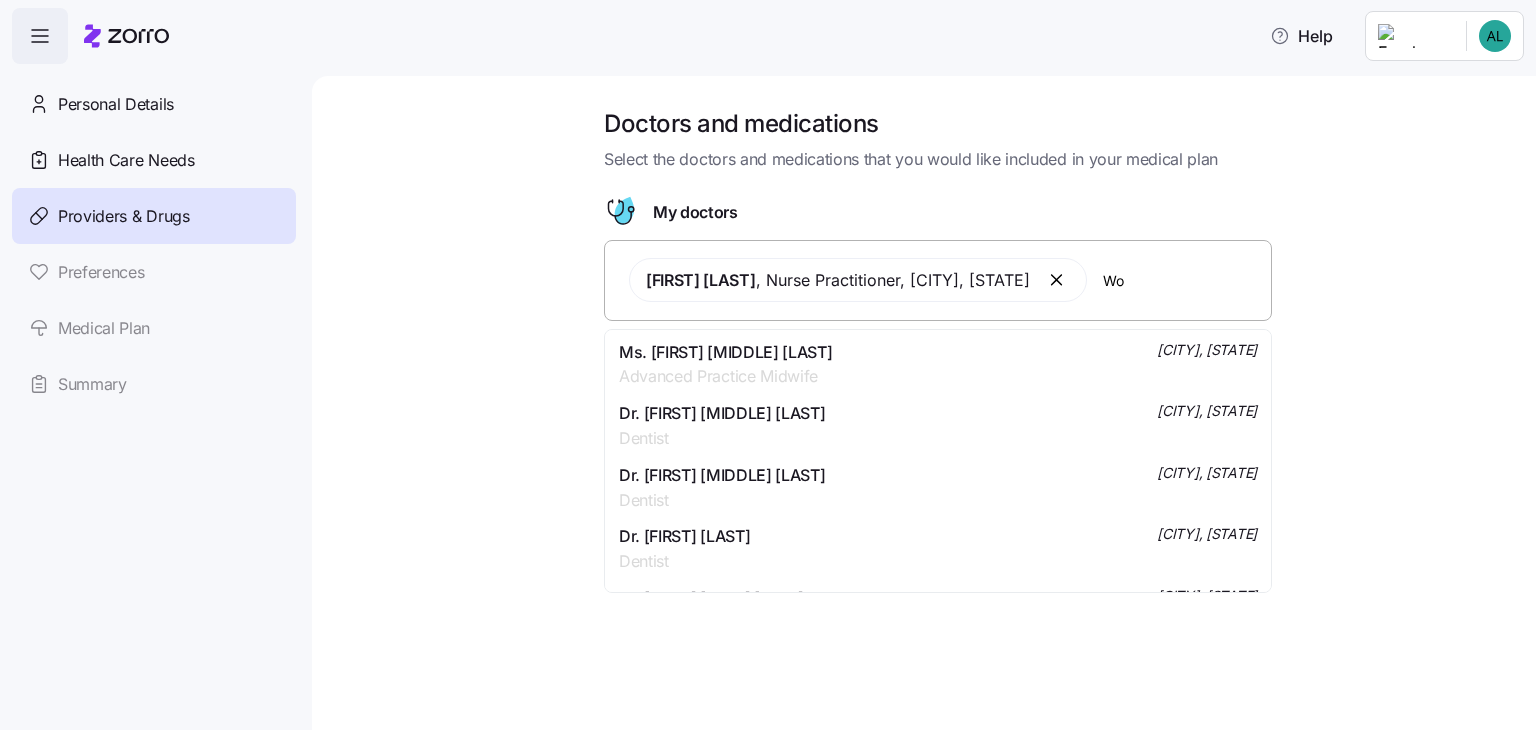 type on "W" 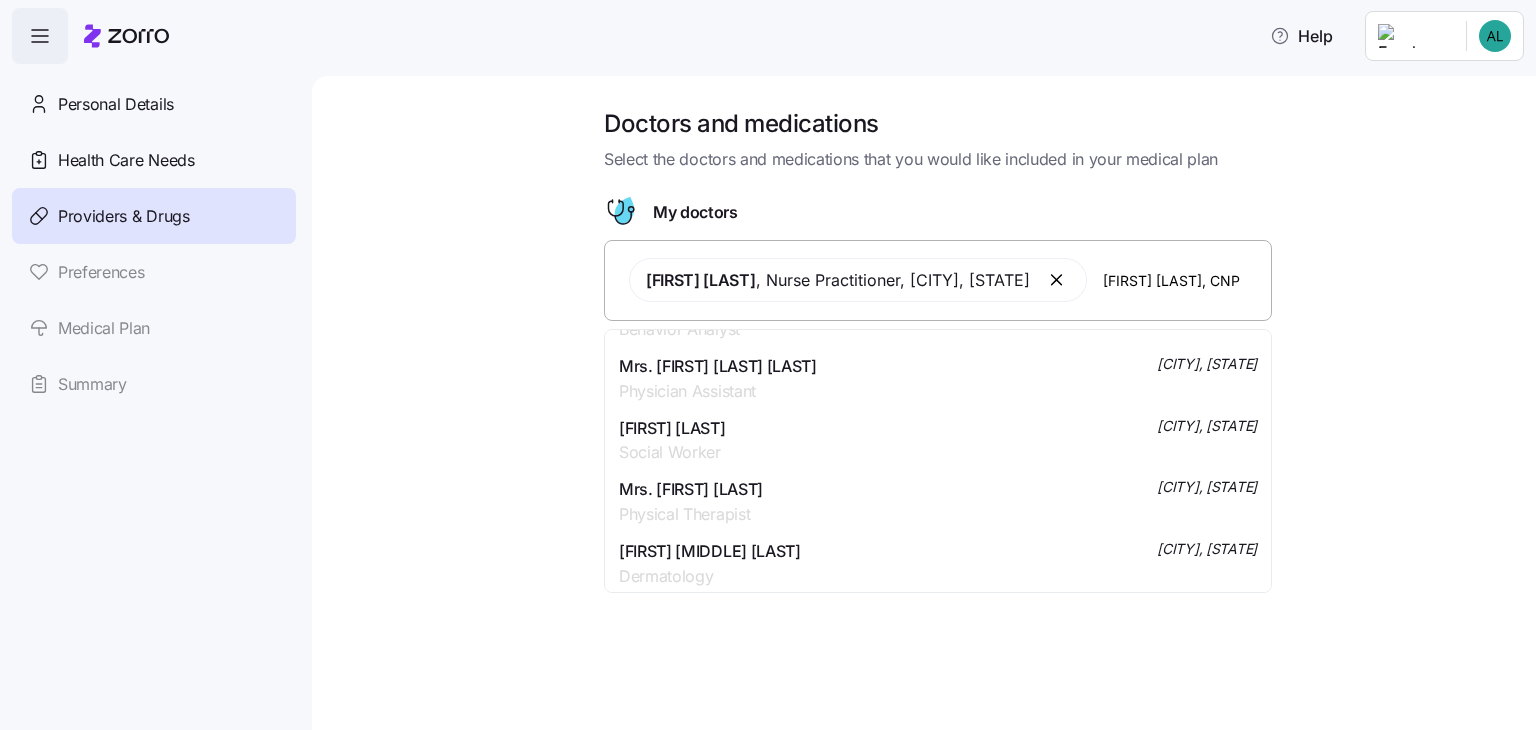 scroll, scrollTop: 267, scrollLeft: 0, axis: vertical 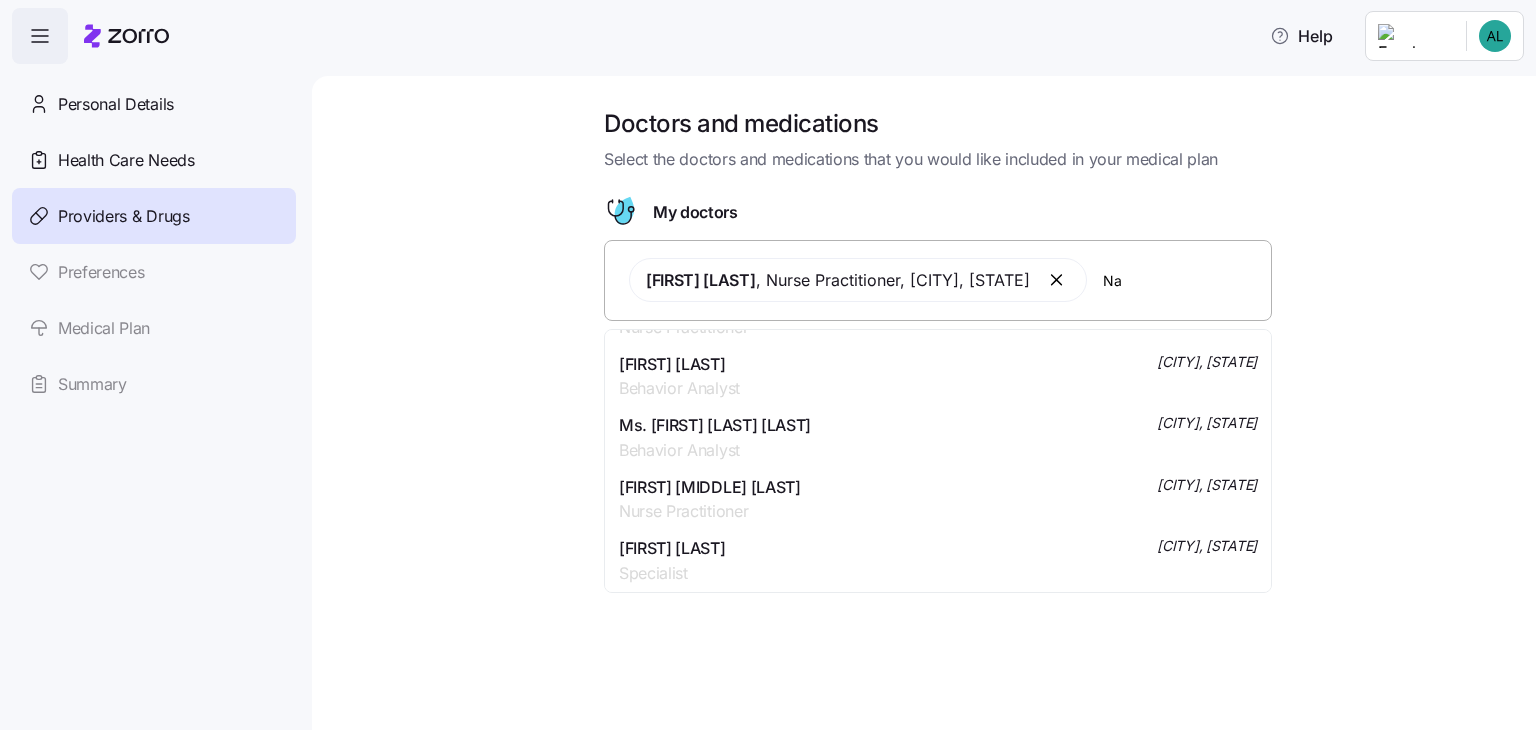 type on "N" 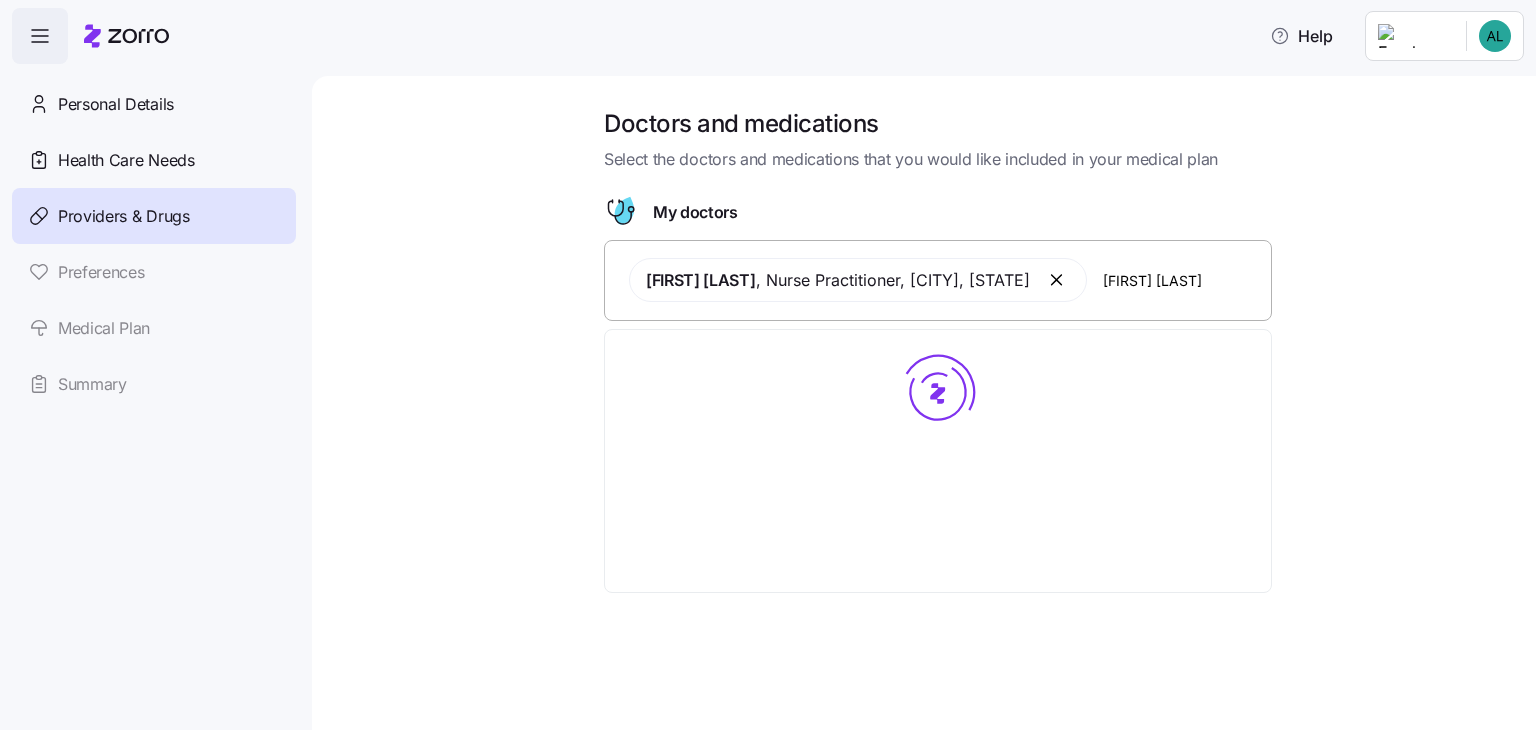scroll, scrollTop: 0, scrollLeft: 0, axis: both 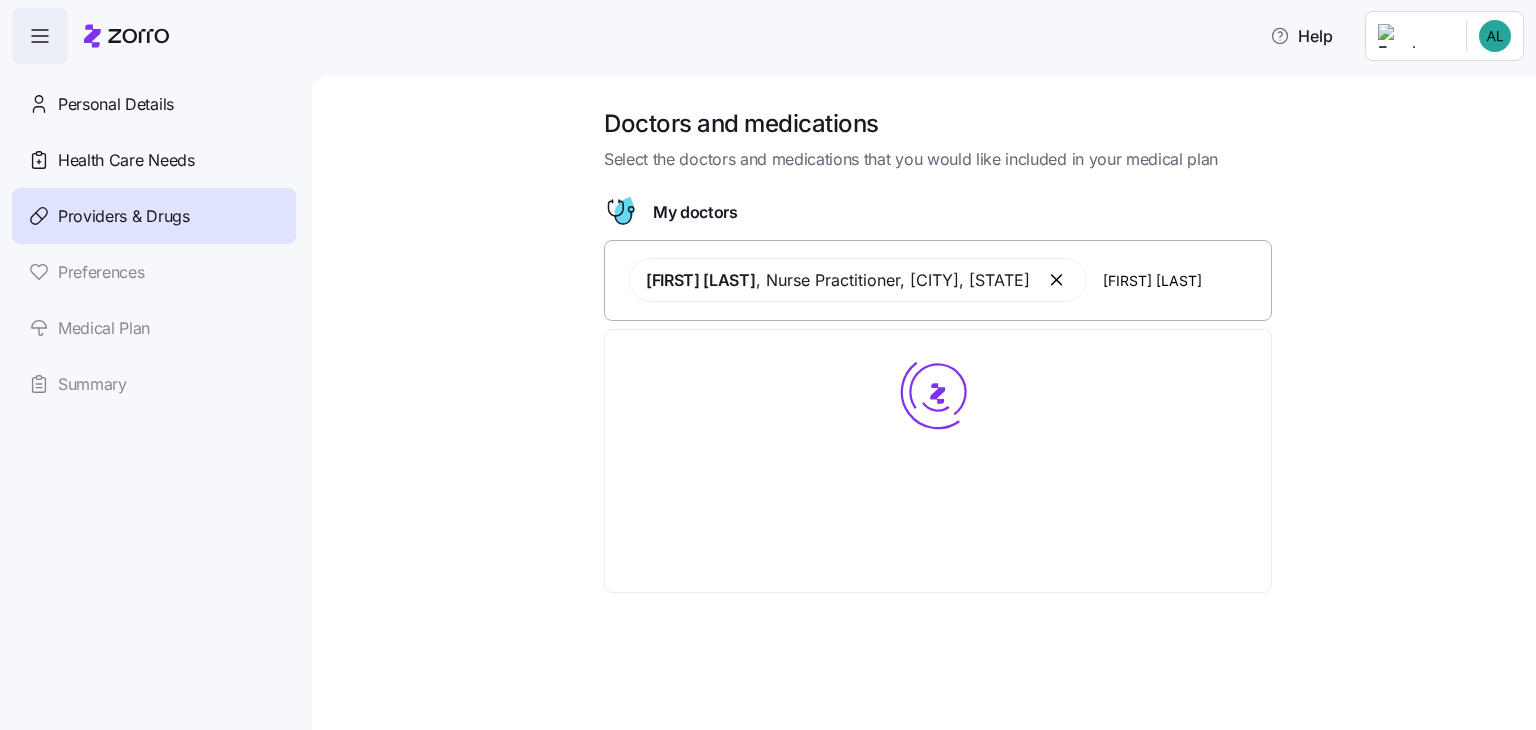 type on "[FIRST] [LAST]" 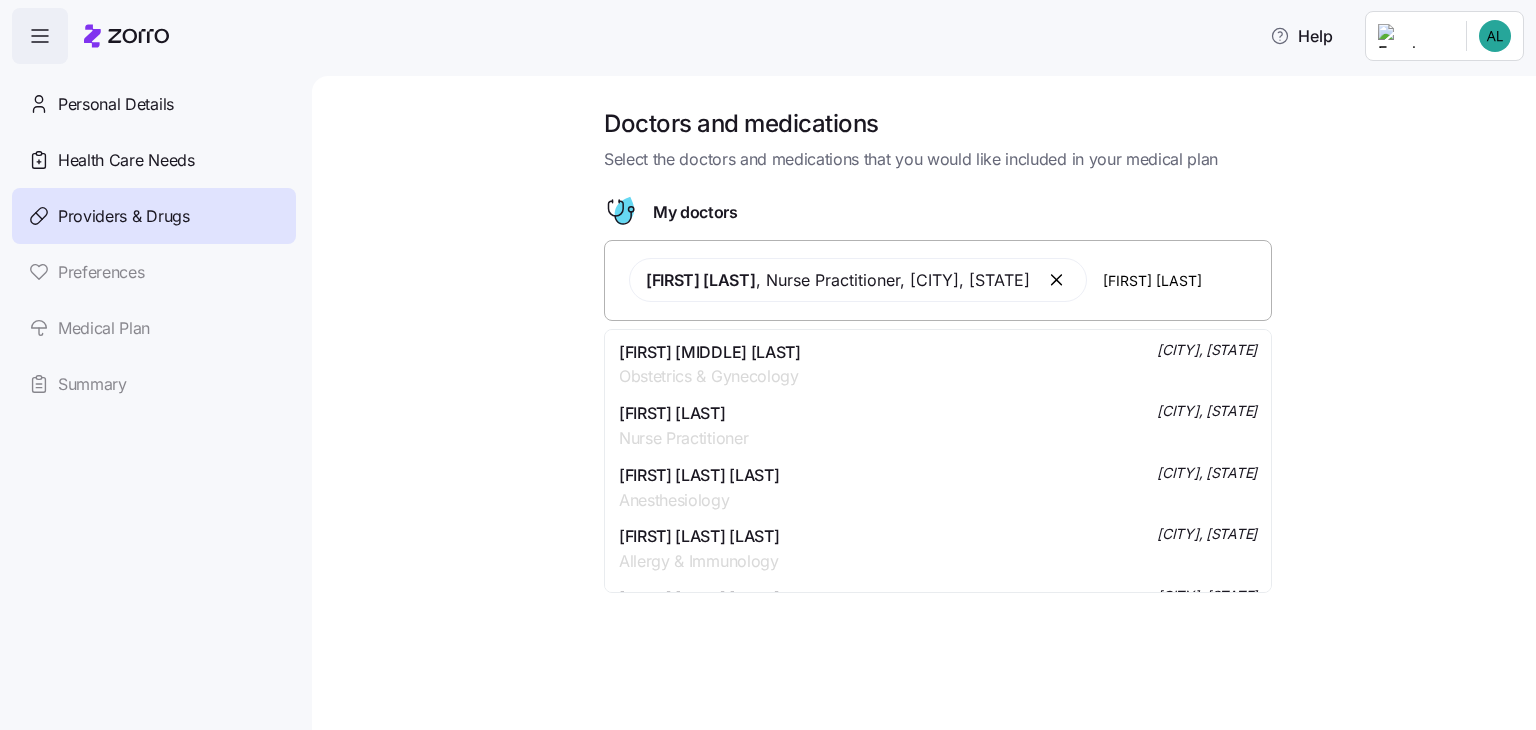 click on "[FIRST] [MIDDLE] [LAST]" at bounding box center [710, 352] 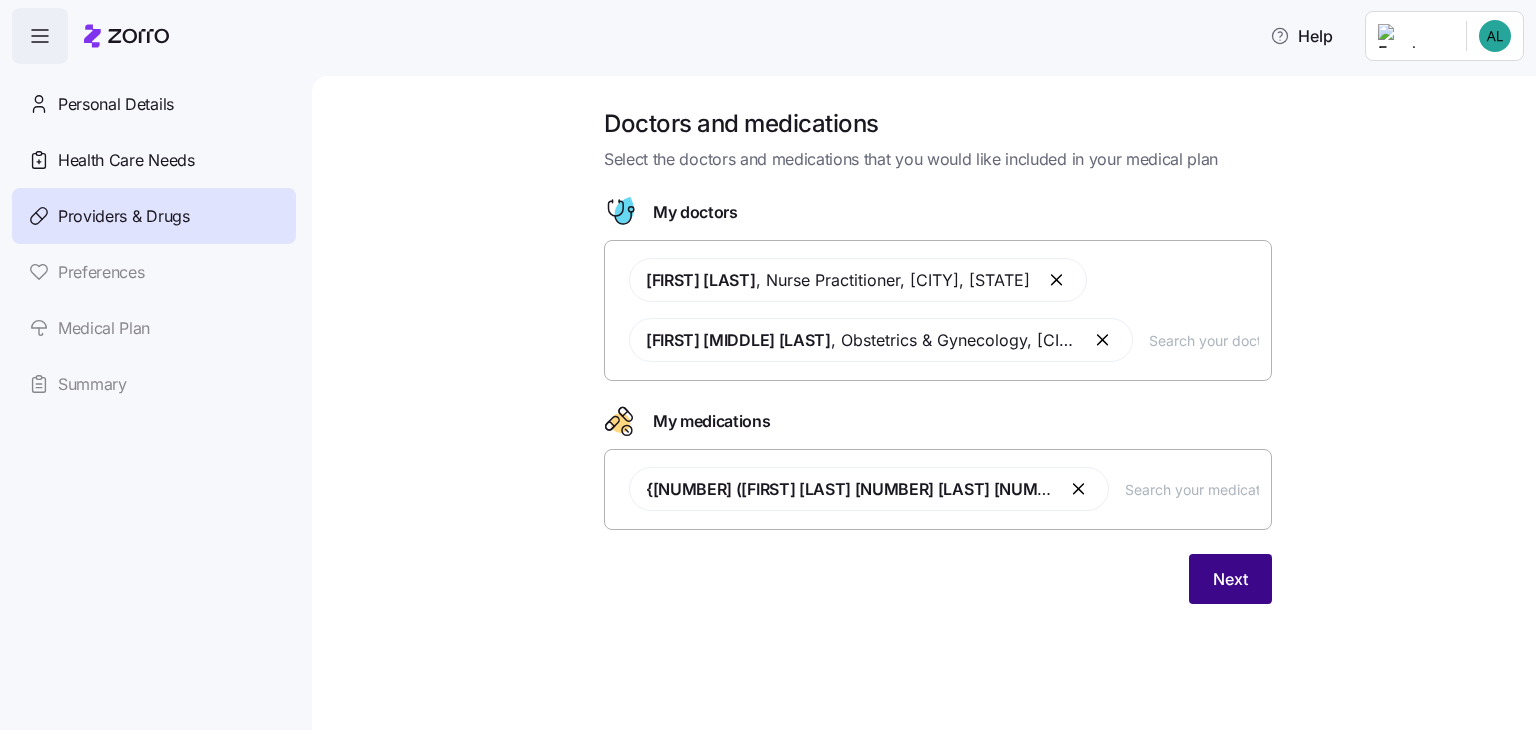 click on "Next" at bounding box center (1230, 579) 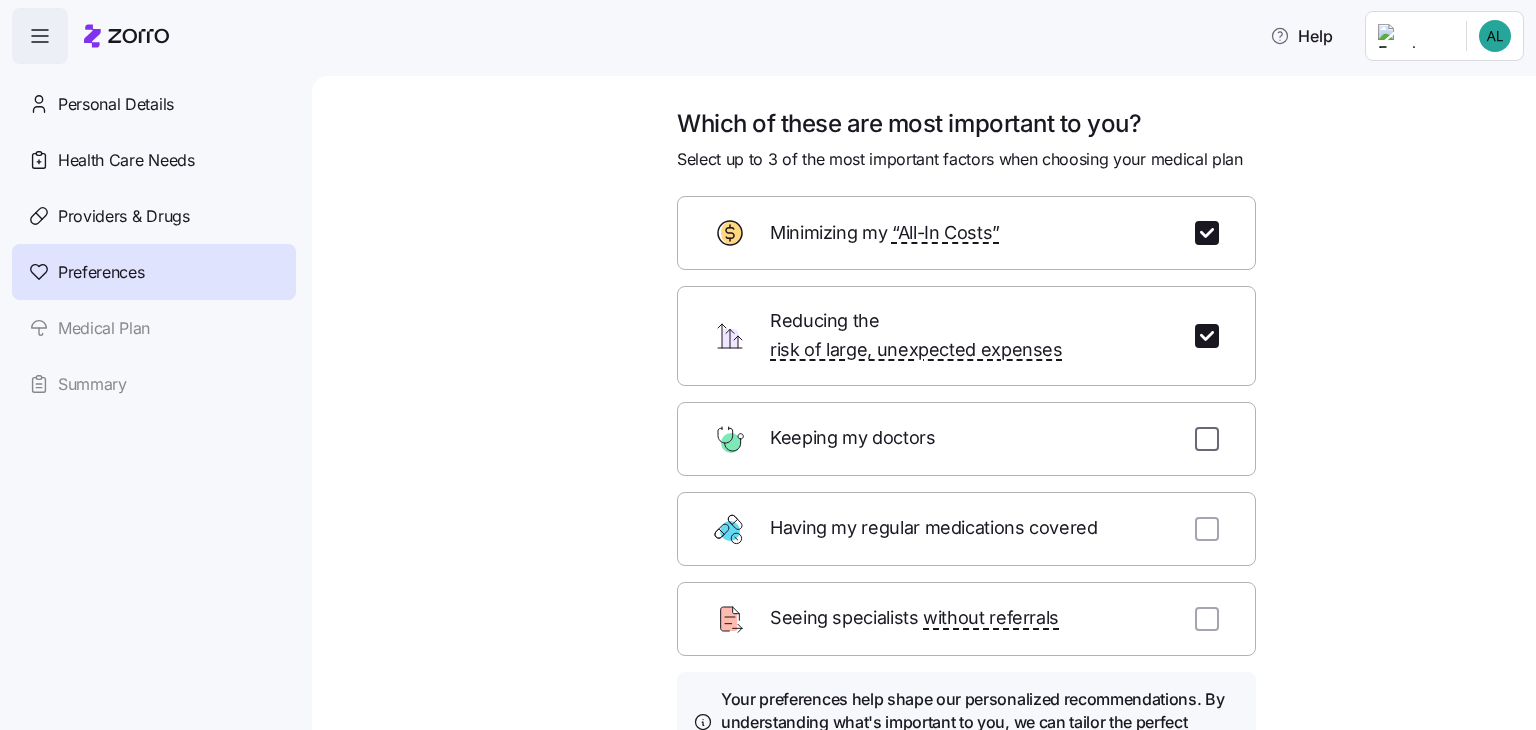 click at bounding box center (1207, 439) 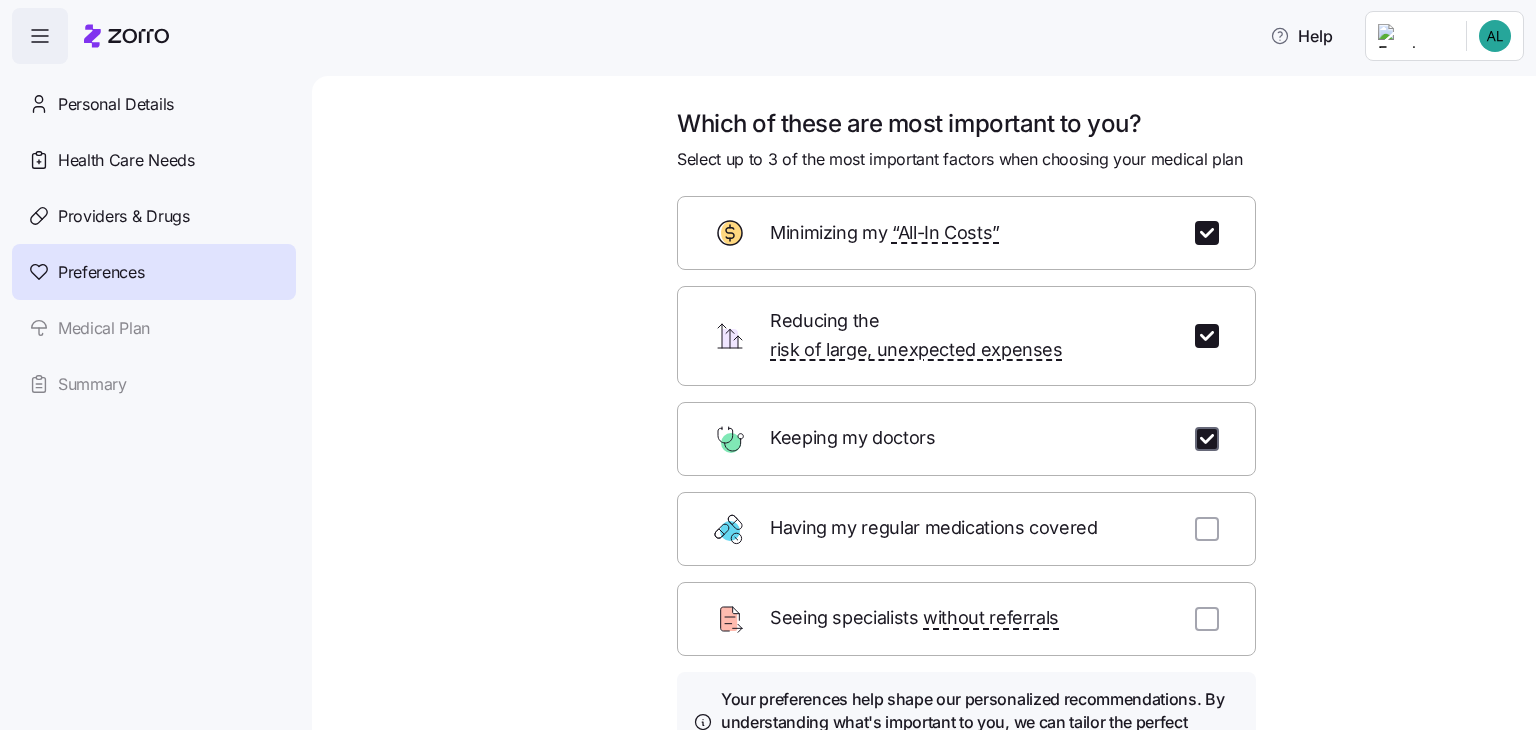 checkbox on "true" 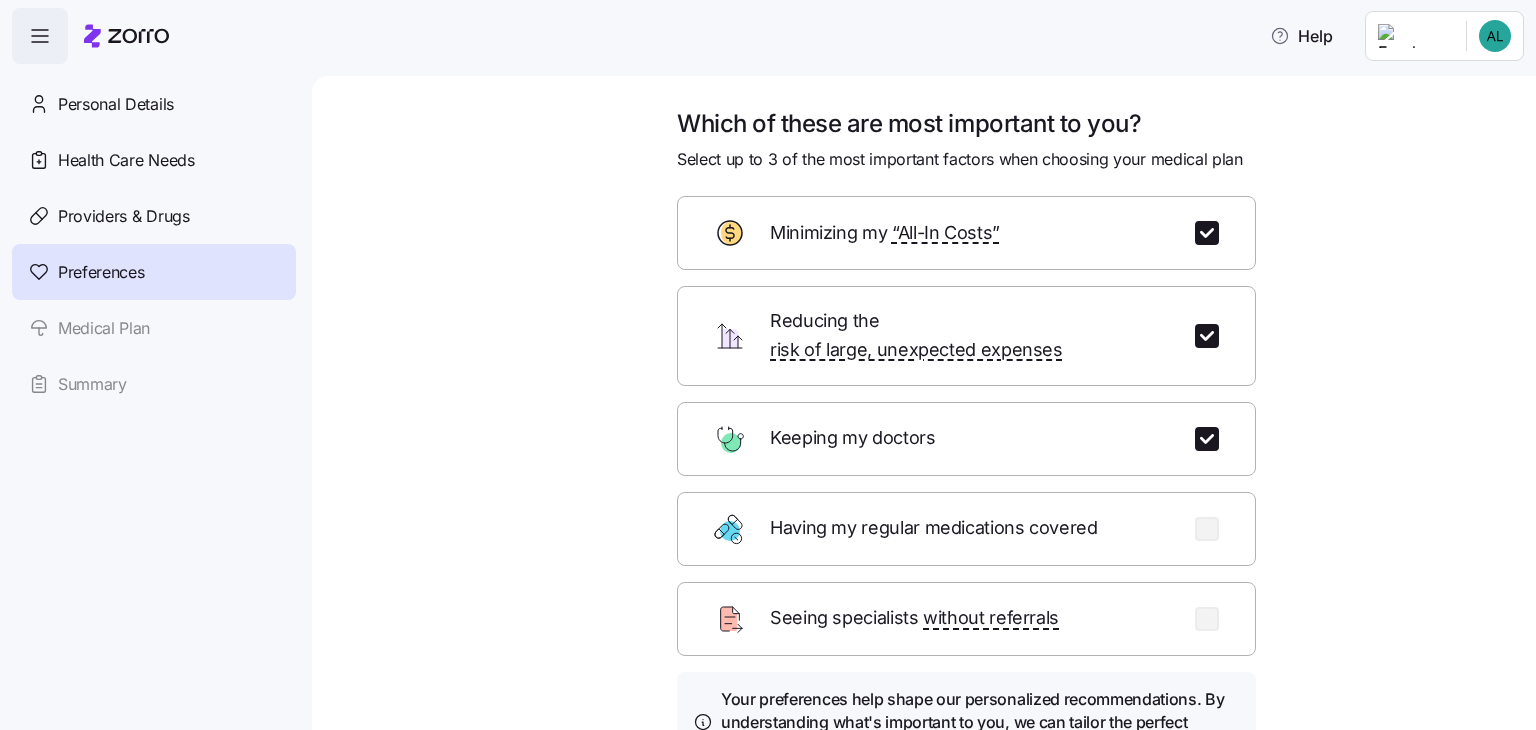 scroll, scrollTop: 182, scrollLeft: 0, axis: vertical 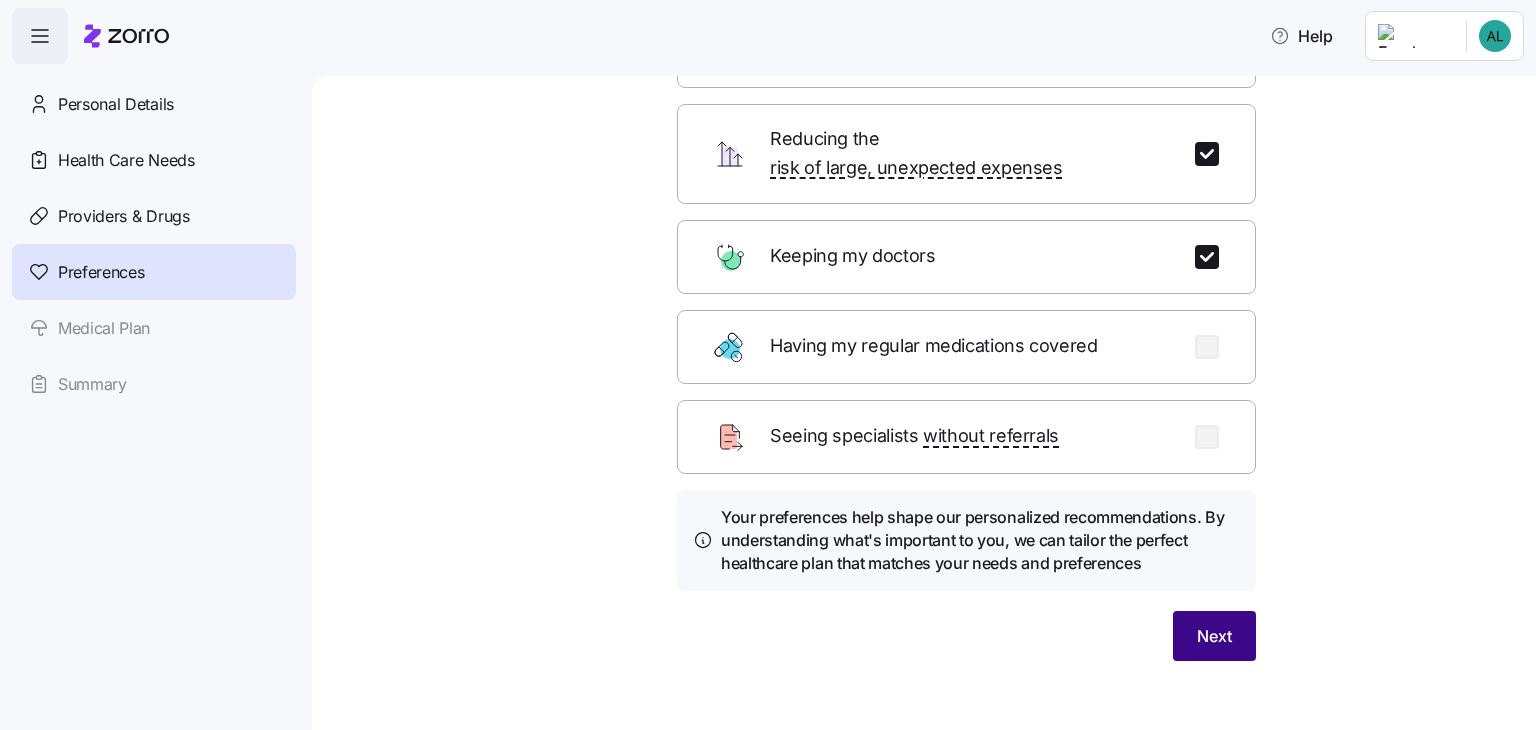 click on "Next" at bounding box center [1214, 636] 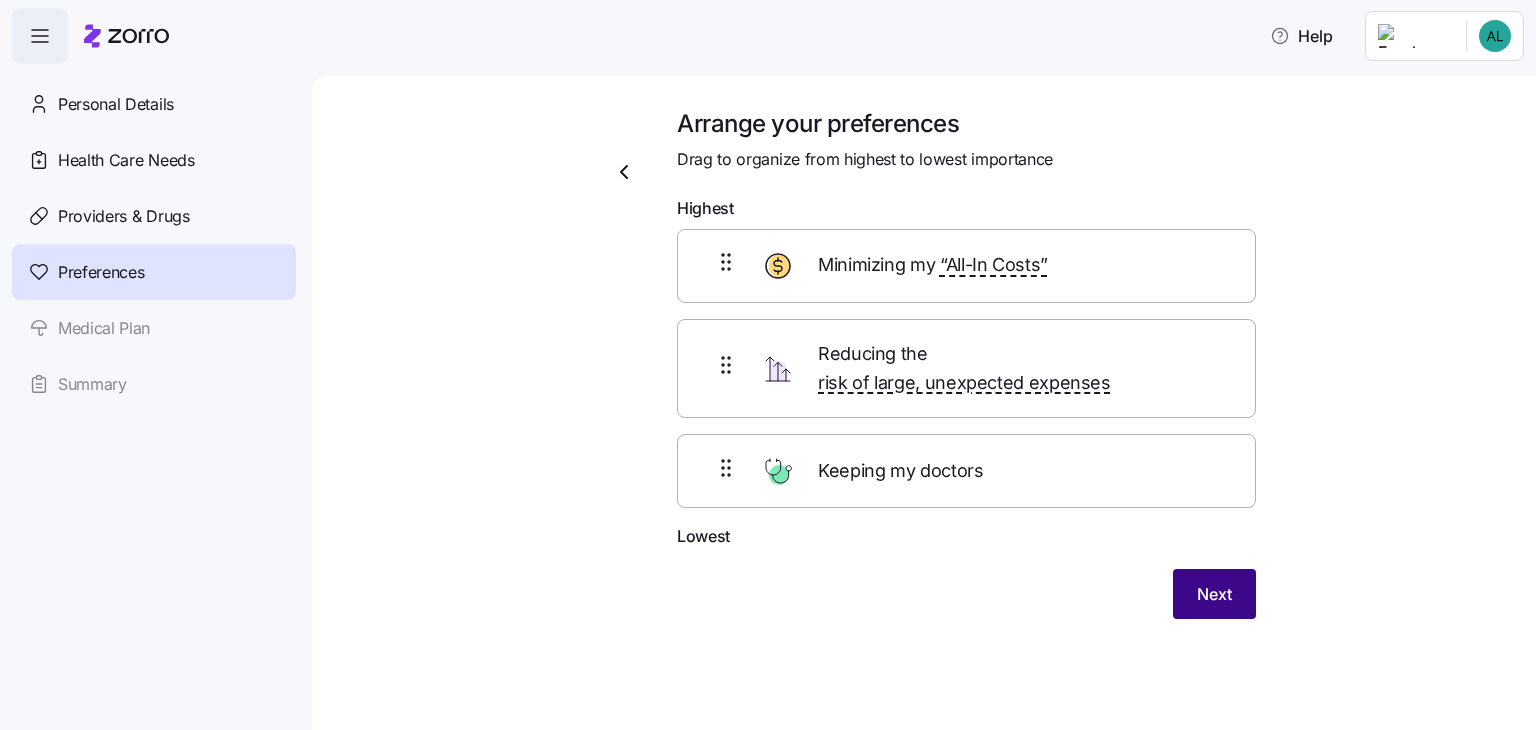 scroll, scrollTop: 0, scrollLeft: 0, axis: both 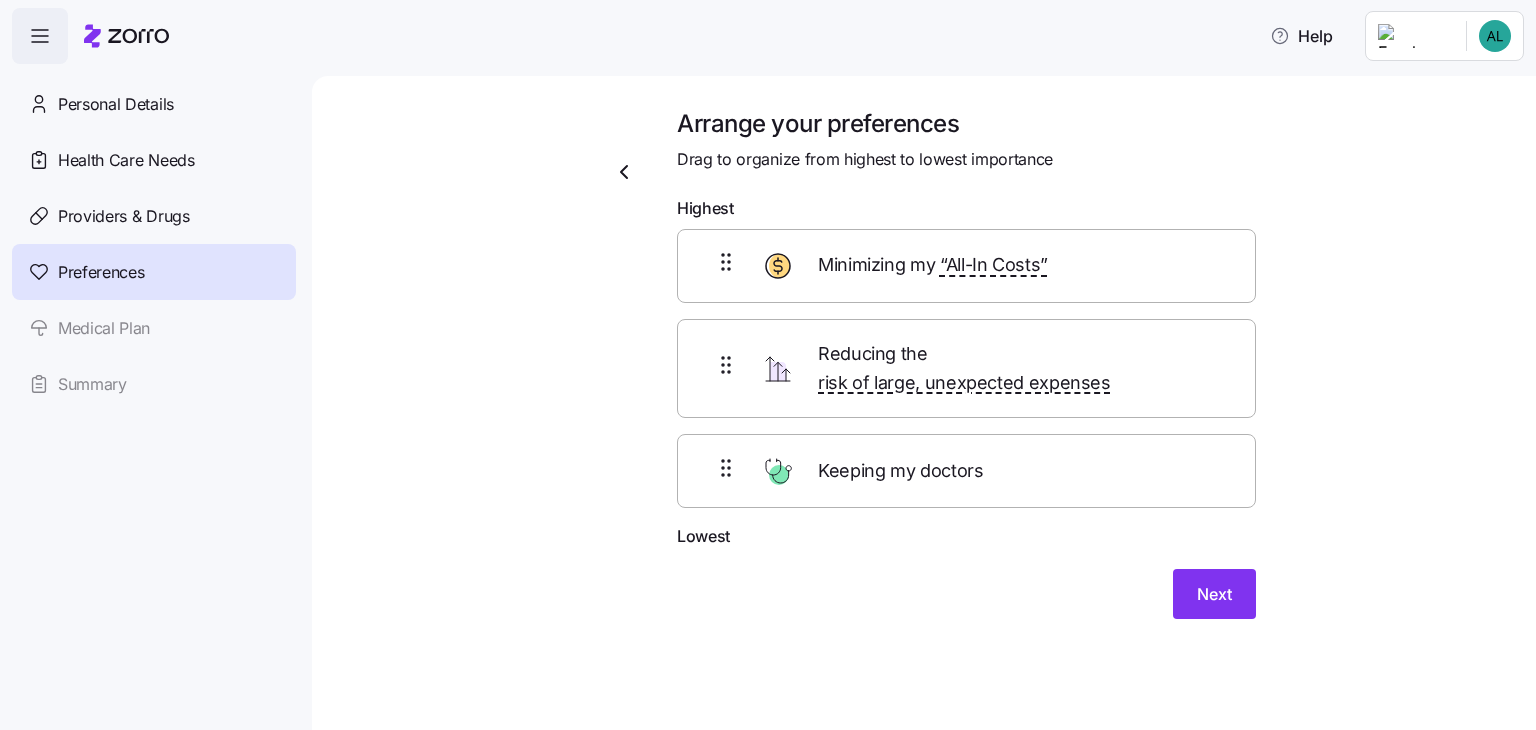 click on "Arrange your preferences Drag to organize from highest to lowest importance Highest Minimizing my    “All-In Costs”    Reducing the    risk of large, unexpected expenses    Keeping my doctors       Lowest Next" at bounding box center (924, 403) 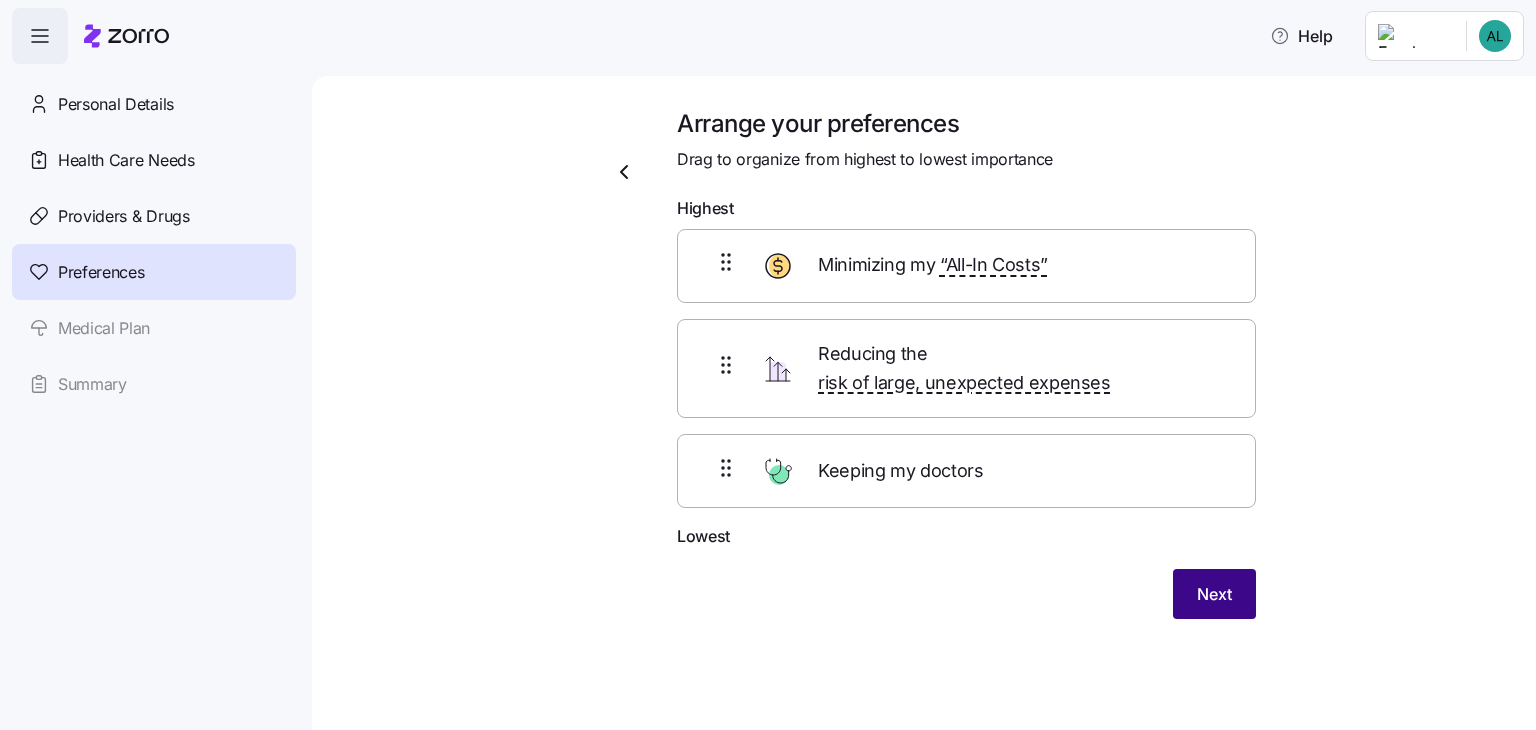 click on "Next" at bounding box center [1214, 594] 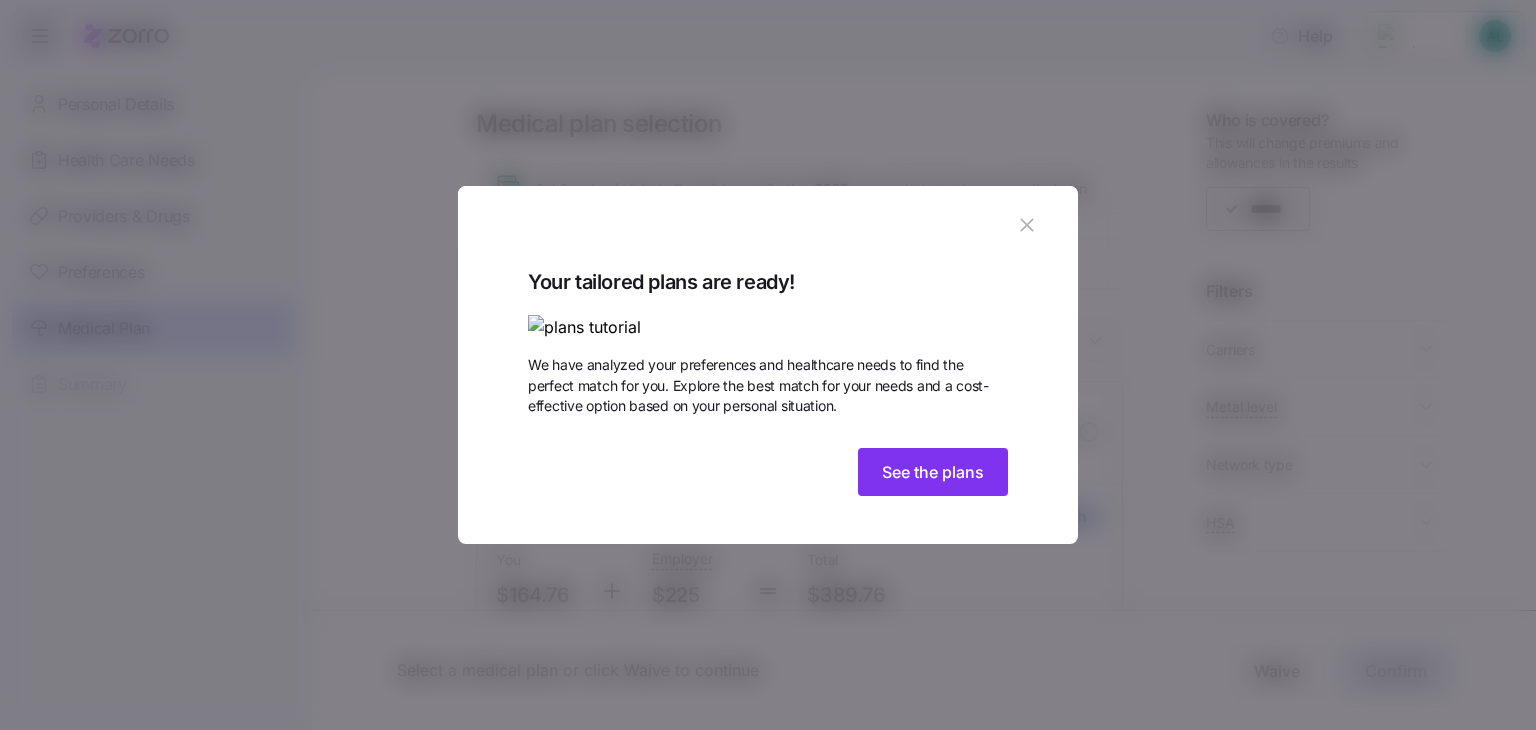 click 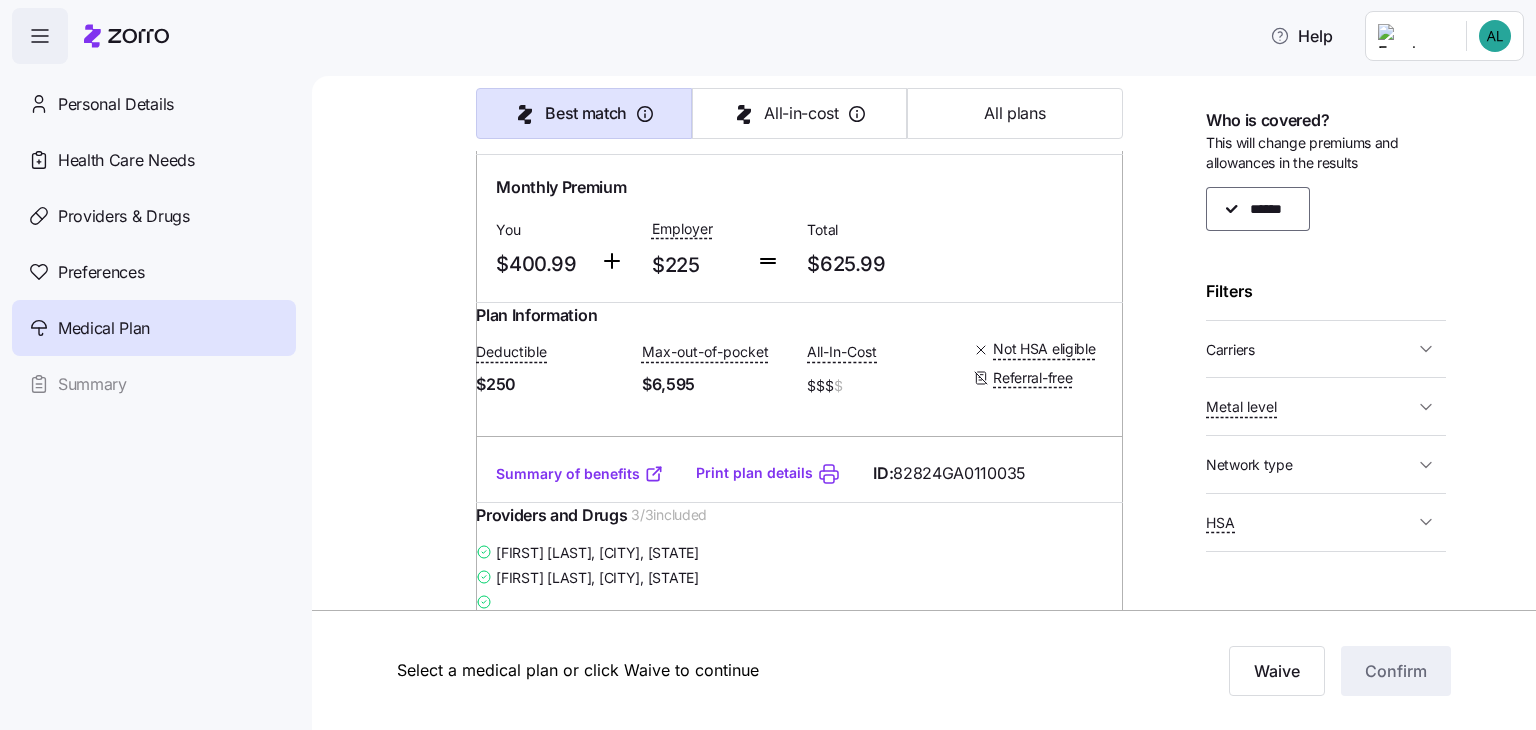 scroll, scrollTop: 5383, scrollLeft: 0, axis: vertical 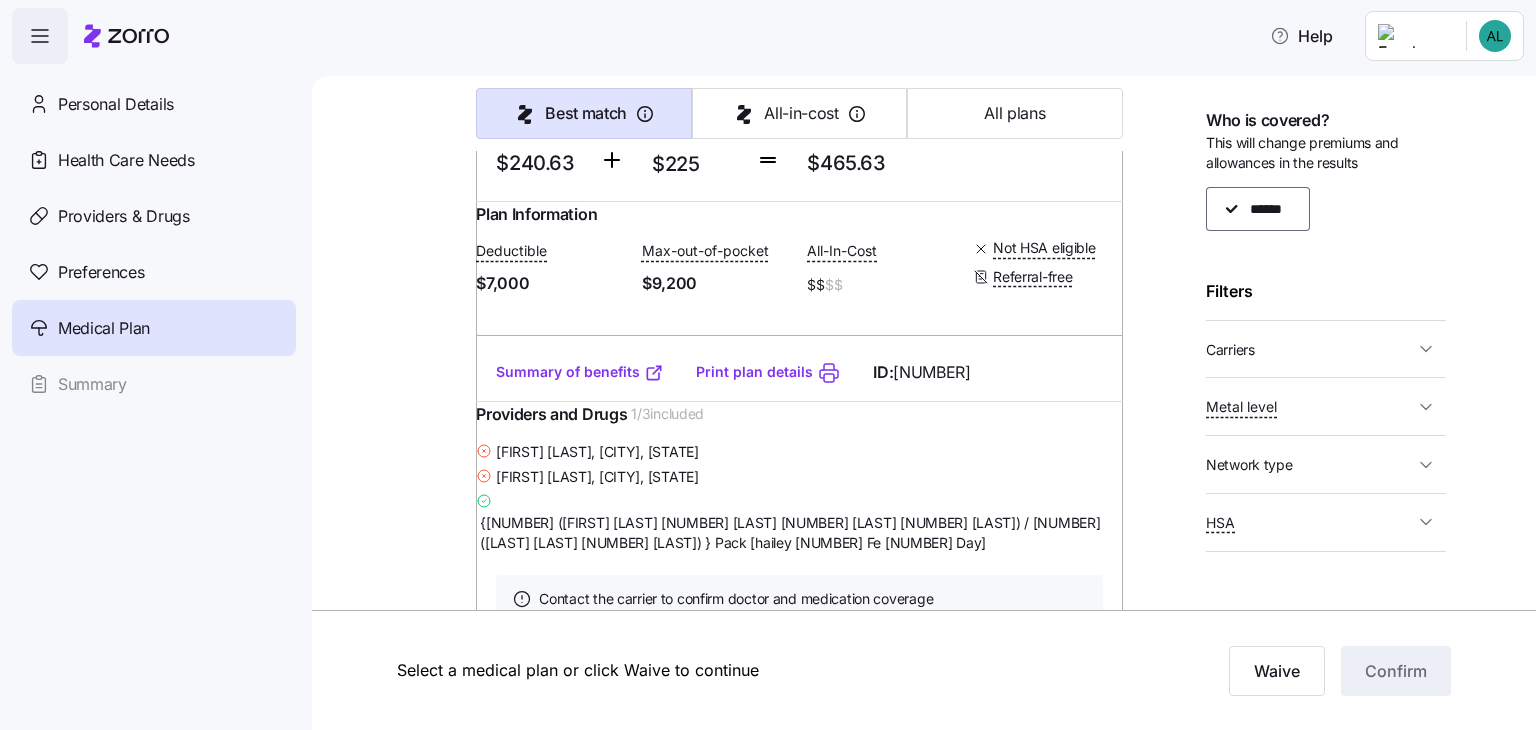 click on "Medical plan selection [COMPANY] is contributing $225 per month towards your medical plan Best match All-in-cost All plans 78 plans available Sort by Best match Bronze 2 Advanced HSA: Aetna network + MinuteClinic + CVS Health Virtual Primary Care Expanded Bronze | HMO Monthly Premium Best match You $164.76 Employer $225 Total $389.76 Plan Information Deductible $5,695 Max-out-of-pocket $7,495 All-In-Cost $$ $$ HSA eligible Referral-free [FIRST] [LAST] , [DATE] , 201 [STREET] [STREET_NAME], [CITY], [STATE] [POSTAL_CODE], USA ; Who is covered: Me ; Employer contribution: up to $225 Medical Plan Bronze 2 Advanced HSA: Aetna network + MinuteClinic + CVS Health Virtual Primary Care Expanded Bronze | HMO Summary of benefits Select Best match Premium Total Premium $389.76 After allowance $164.76 Deductible Individual: Medical $5,695 Individual: Drug 0 Family: Medical $11,390 Family: Drug 0 Max Out of Pocket Individual: Medical $7,495 Individual: Drug 0 Family: Medical $14,990 Family: Drug 0 3" at bounding box center [924, 403] 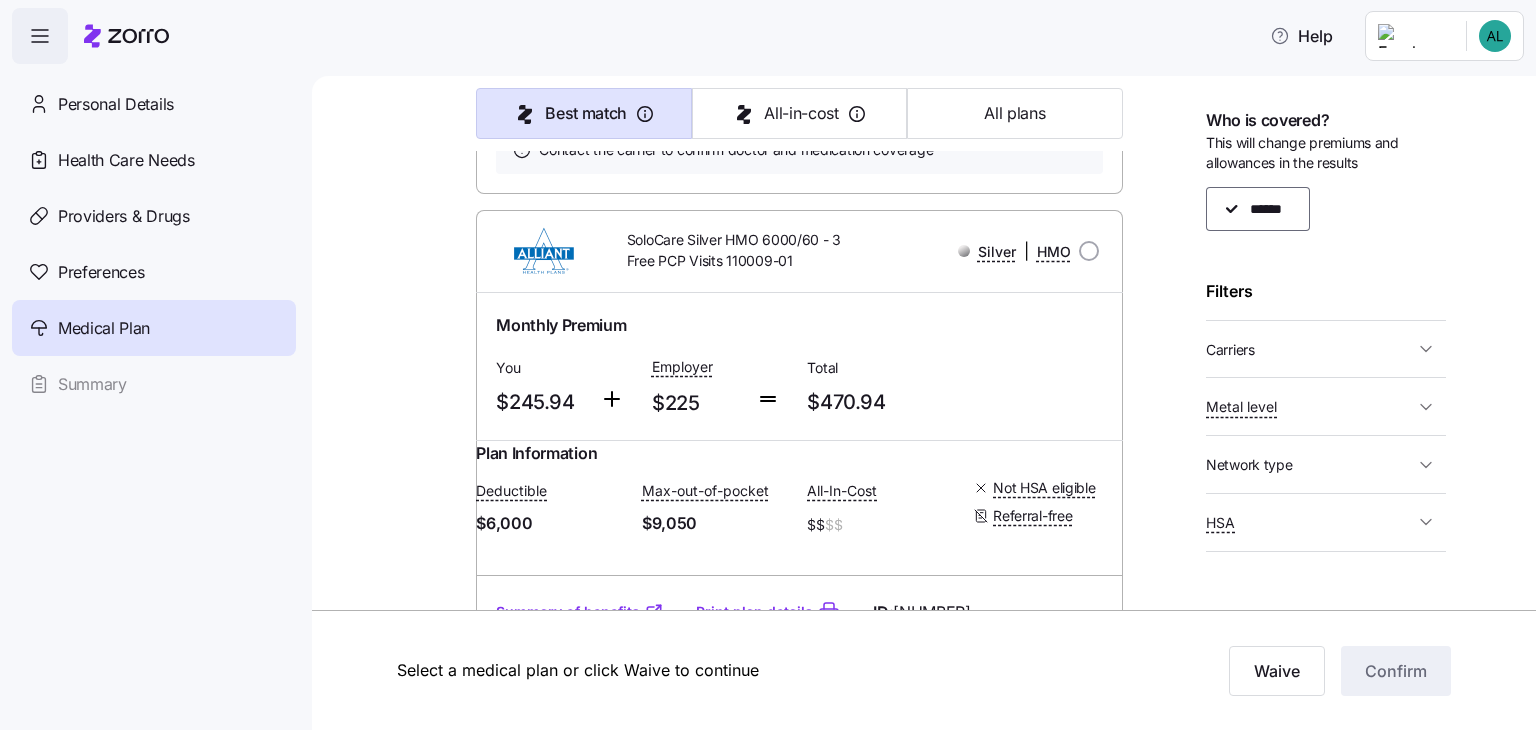 scroll, scrollTop: 52483, scrollLeft: 0, axis: vertical 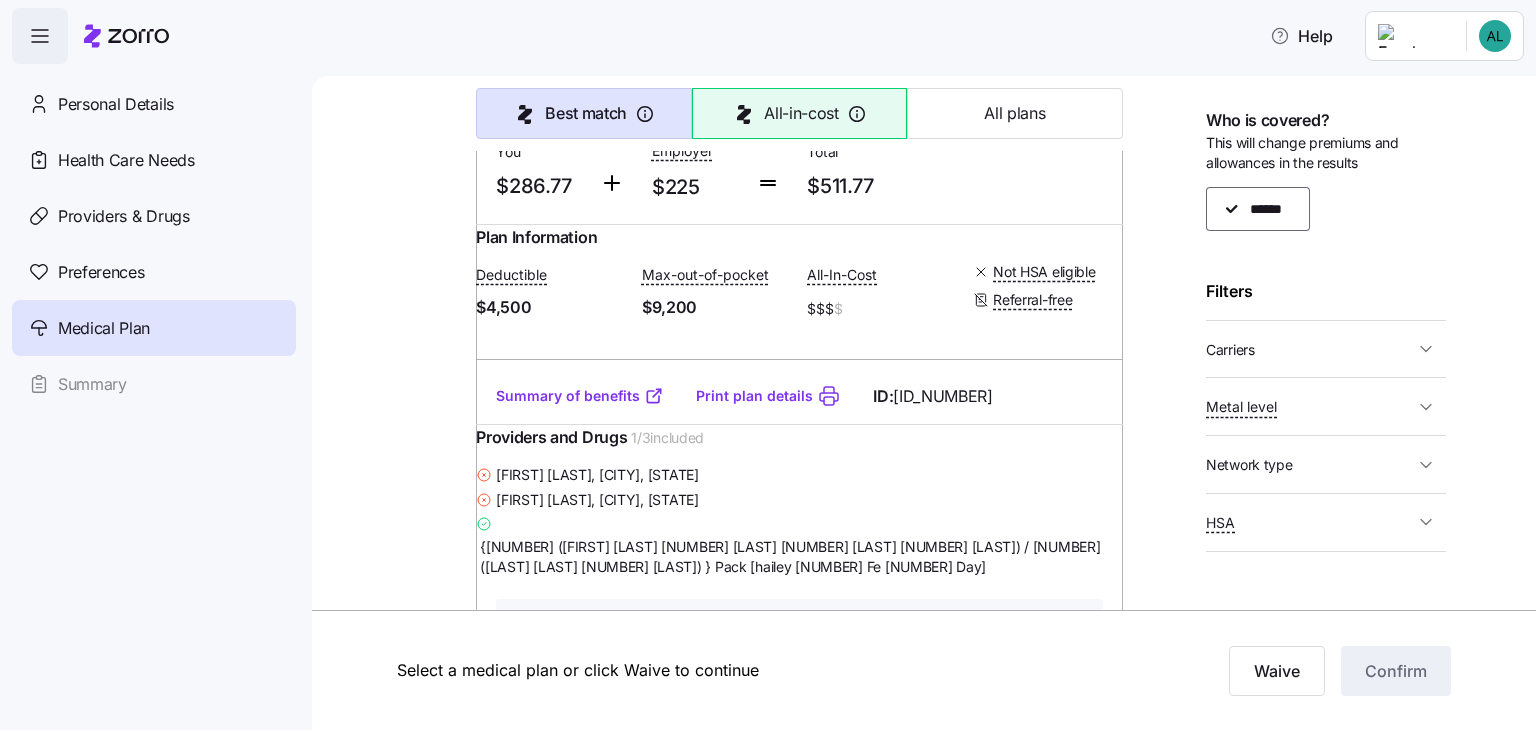 click on "All-in-cost" at bounding box center (799, 113) 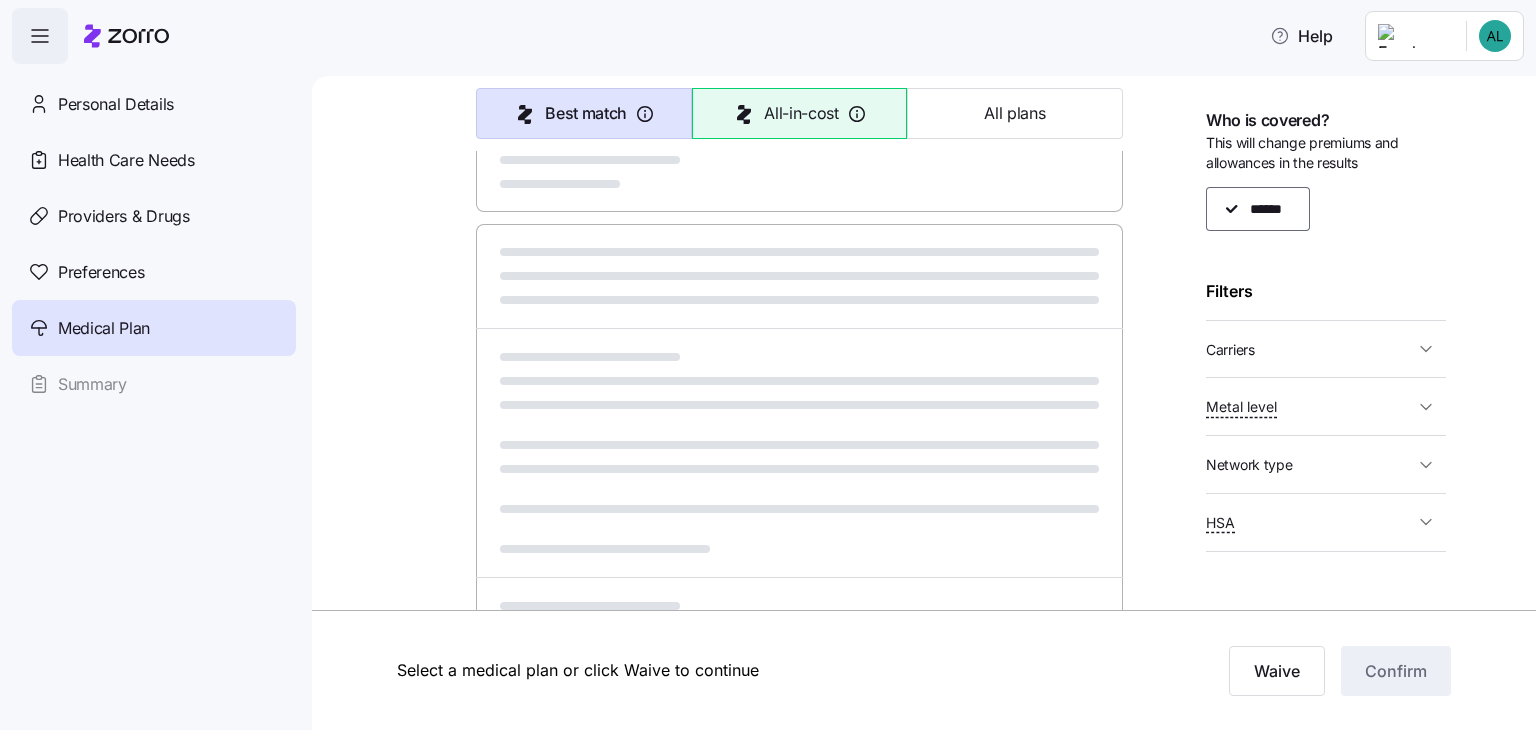 scroll, scrollTop: 1056, scrollLeft: 0, axis: vertical 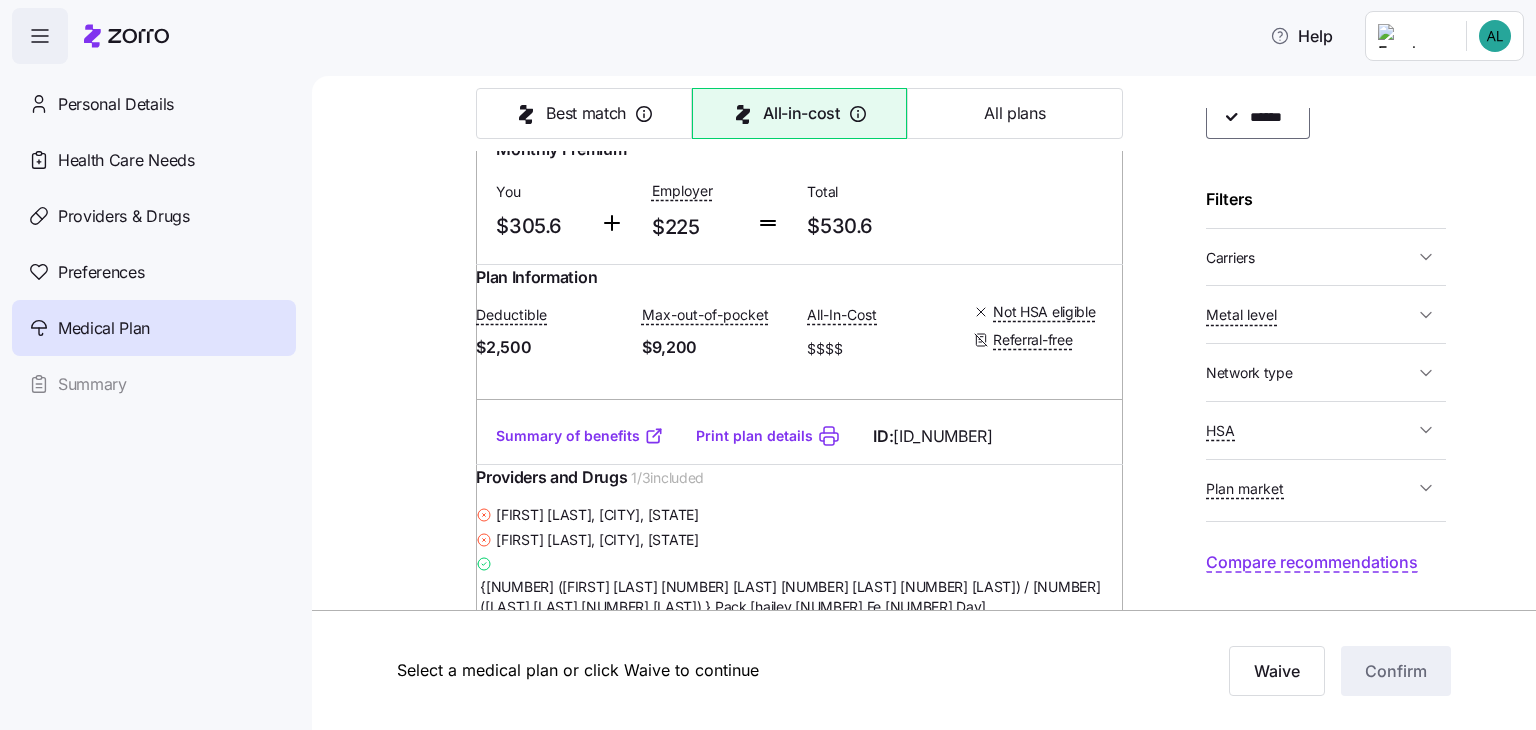 type 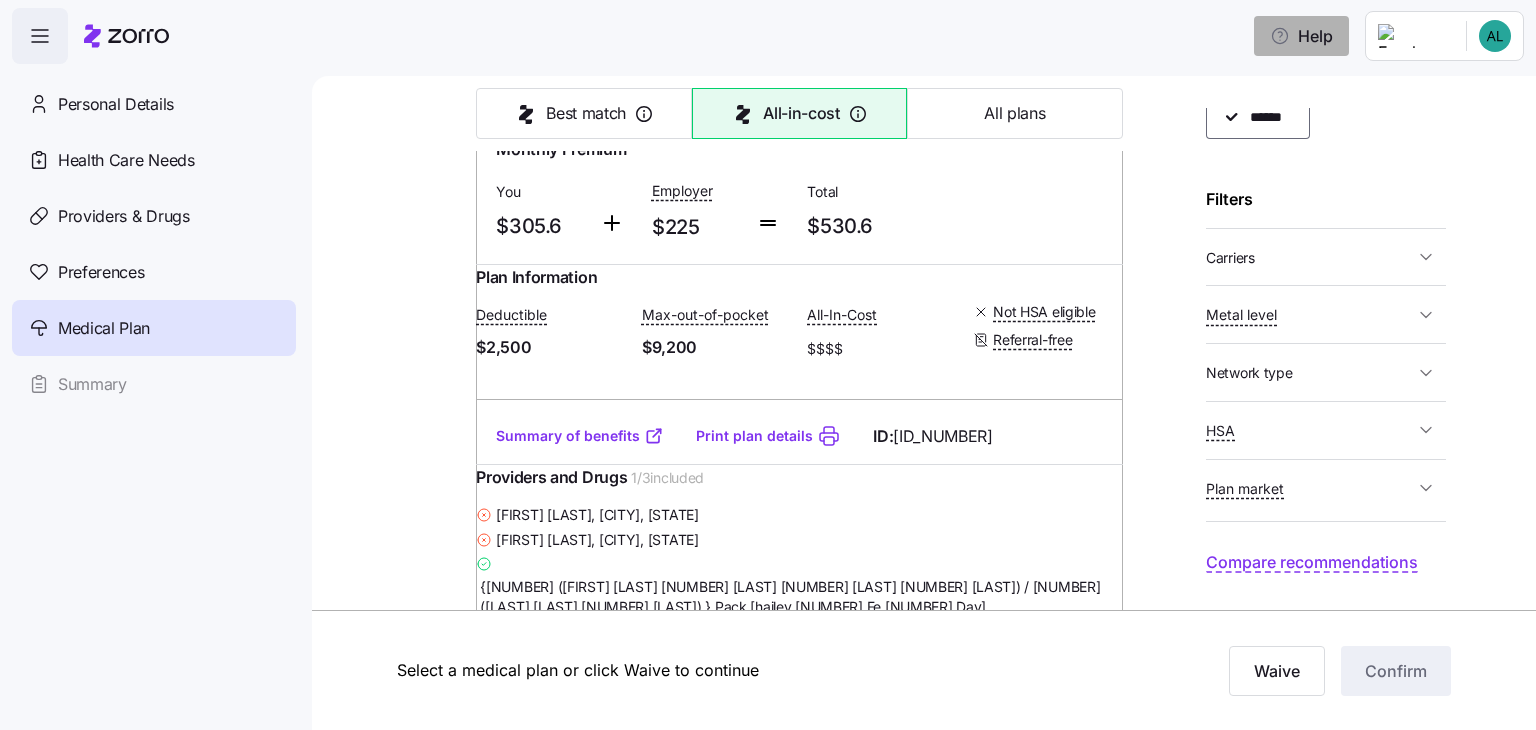 scroll, scrollTop: 51972, scrollLeft: 0, axis: vertical 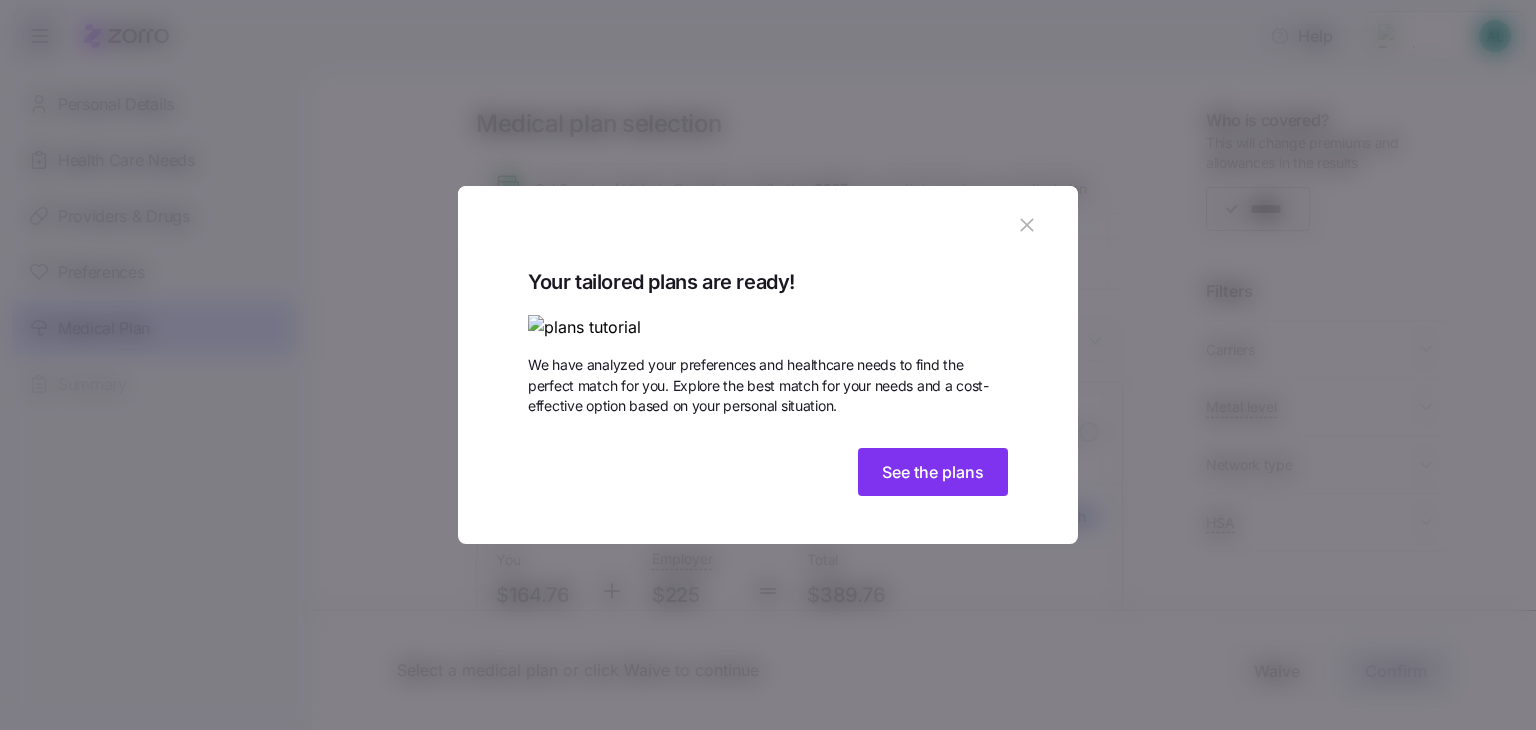 click at bounding box center (1027, 226) 